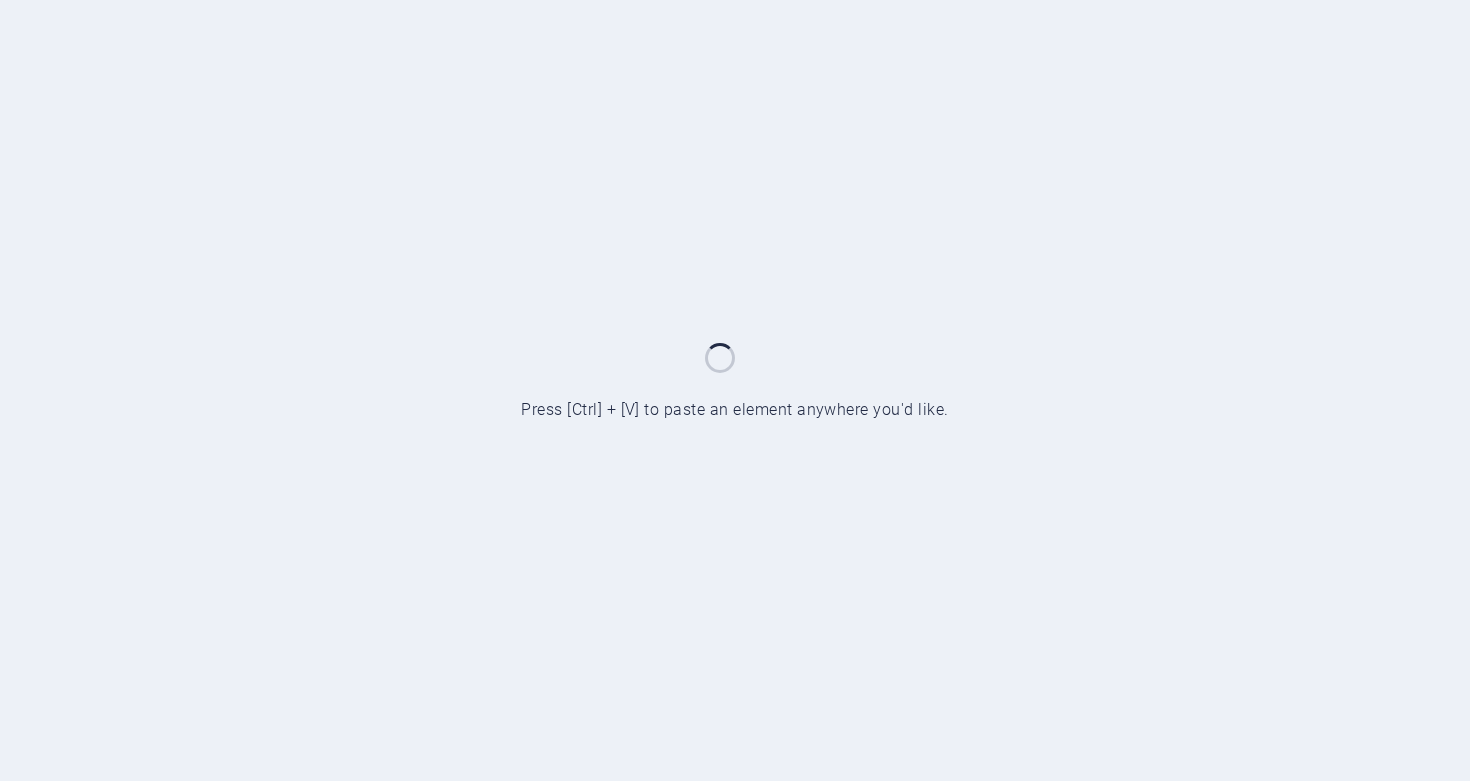 scroll, scrollTop: 0, scrollLeft: 0, axis: both 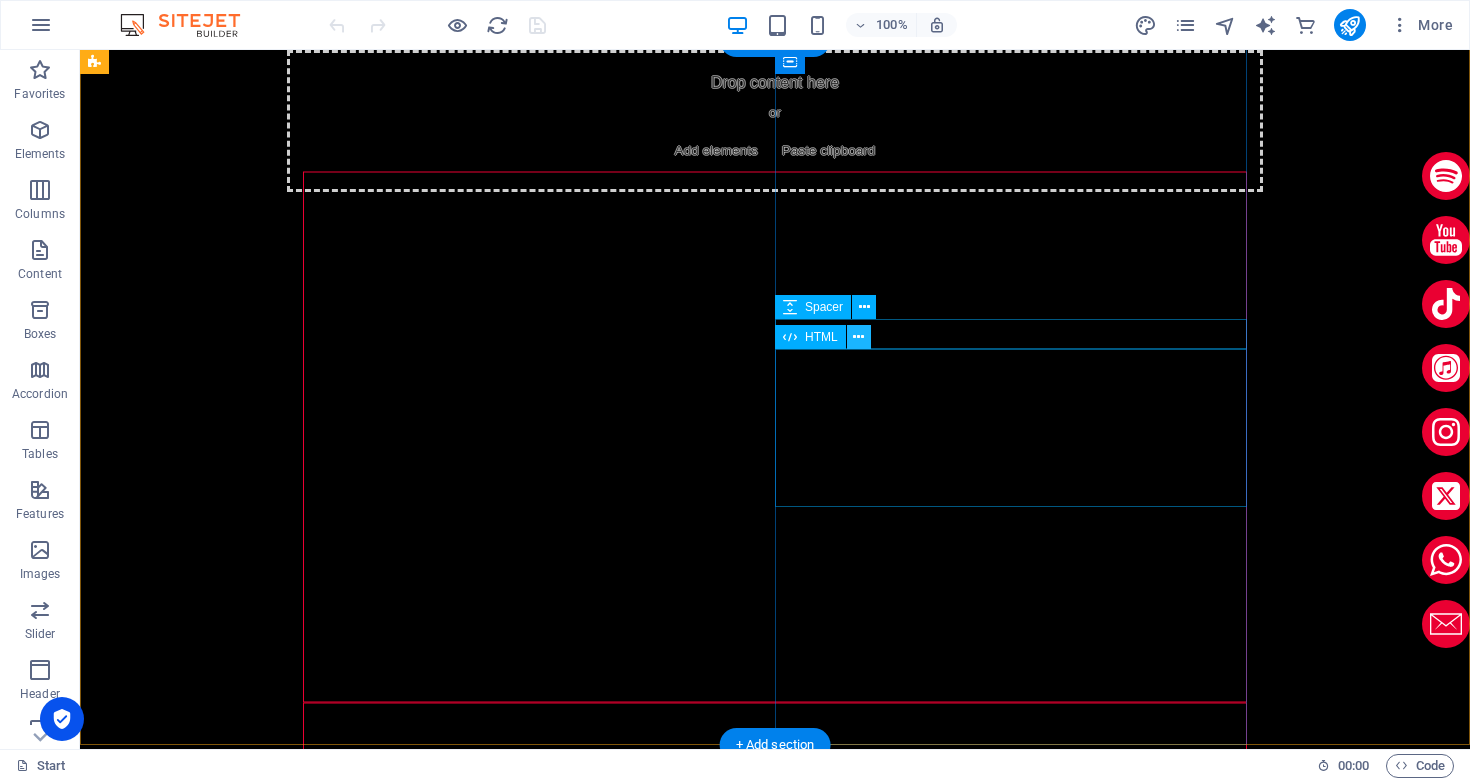 click at bounding box center (858, 337) 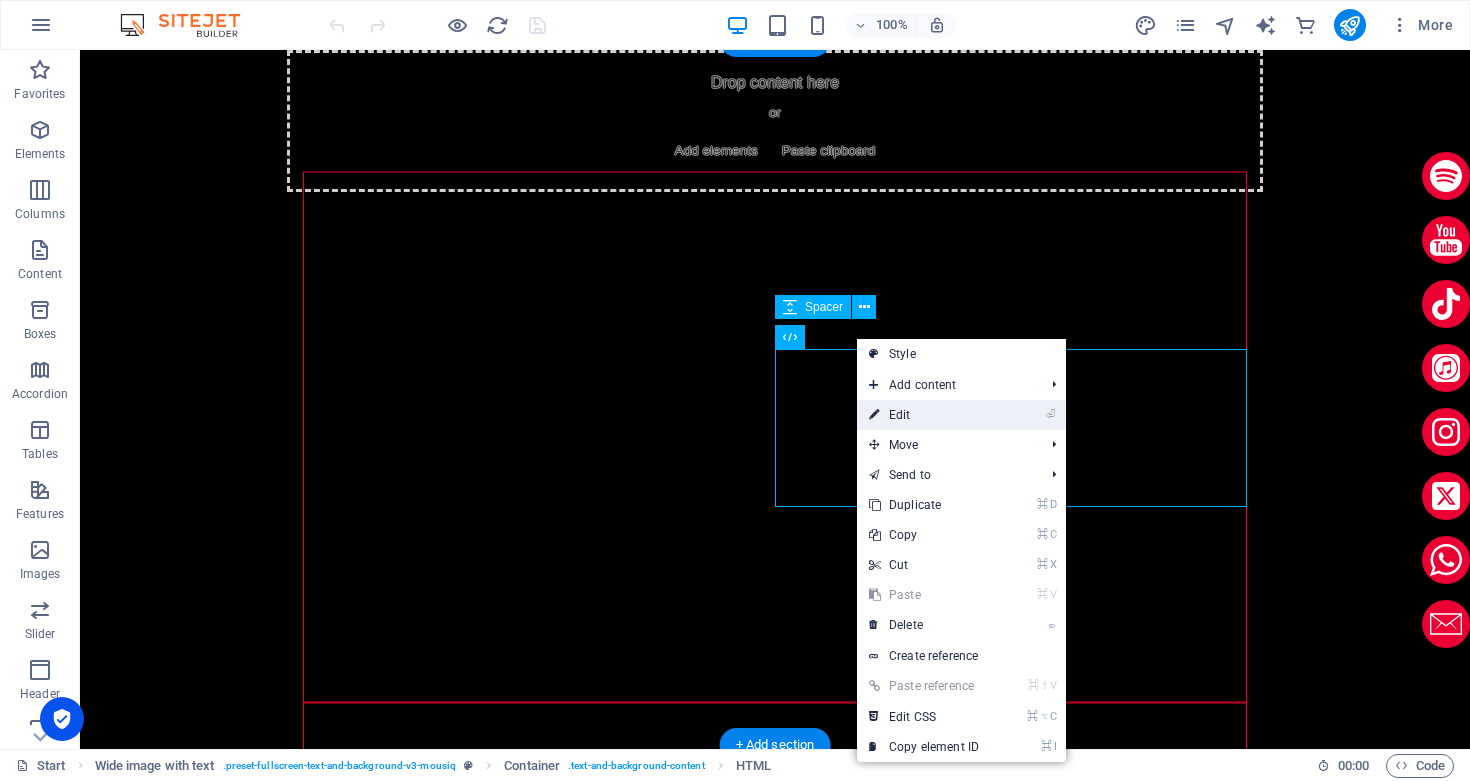 click on "⏎  Edit" at bounding box center (924, 415) 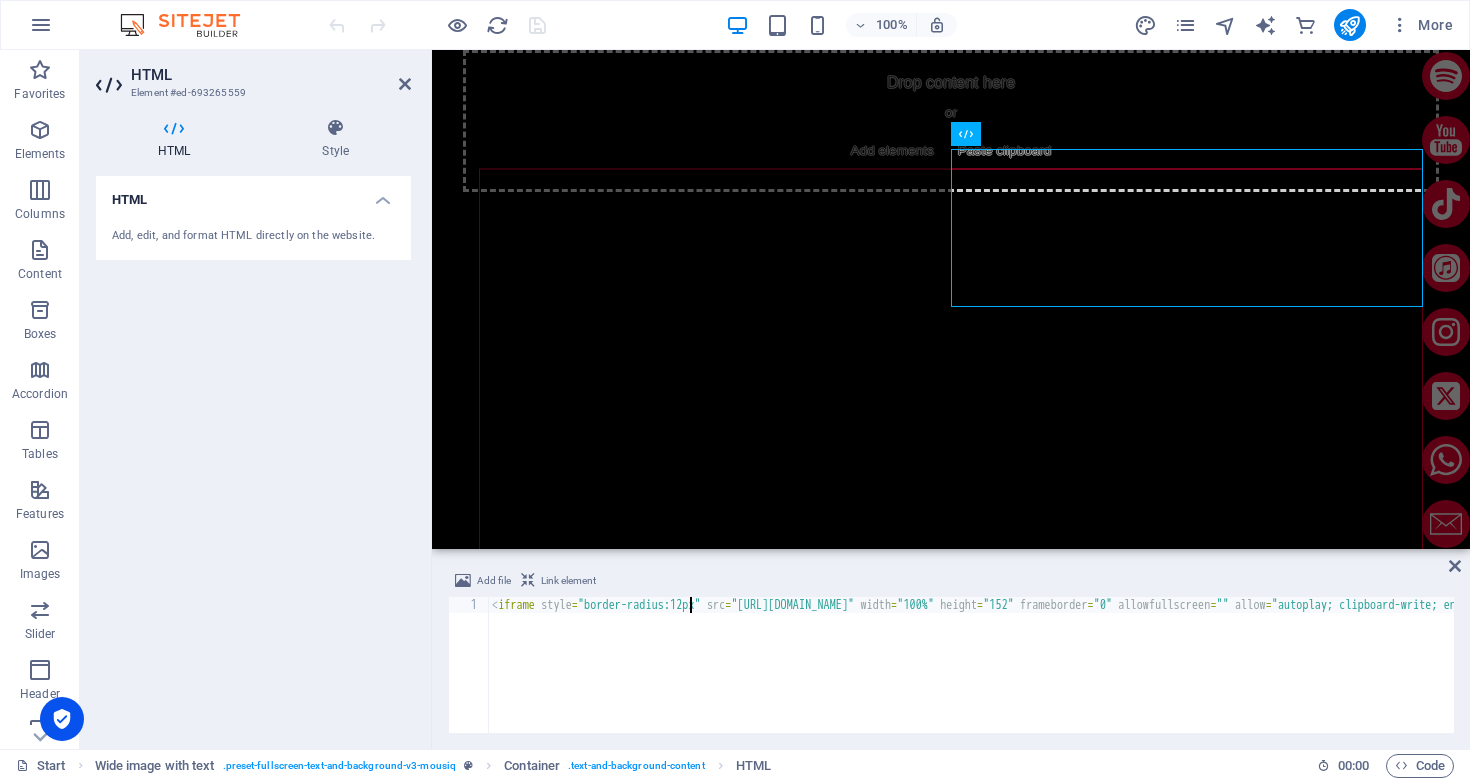 click on "< iframe   style = "border-radius:12px"   src = "[URL][DOMAIN_NAME]"   width = "100%"   height = "152"   frameborder = "0"   allowfullscreen = ""   allow = "autoplay; clipboard-write; encrypted-media; fullscreen; picture-in-picture"   loading = "lazy" > </ iframe >" at bounding box center (1556, 679) 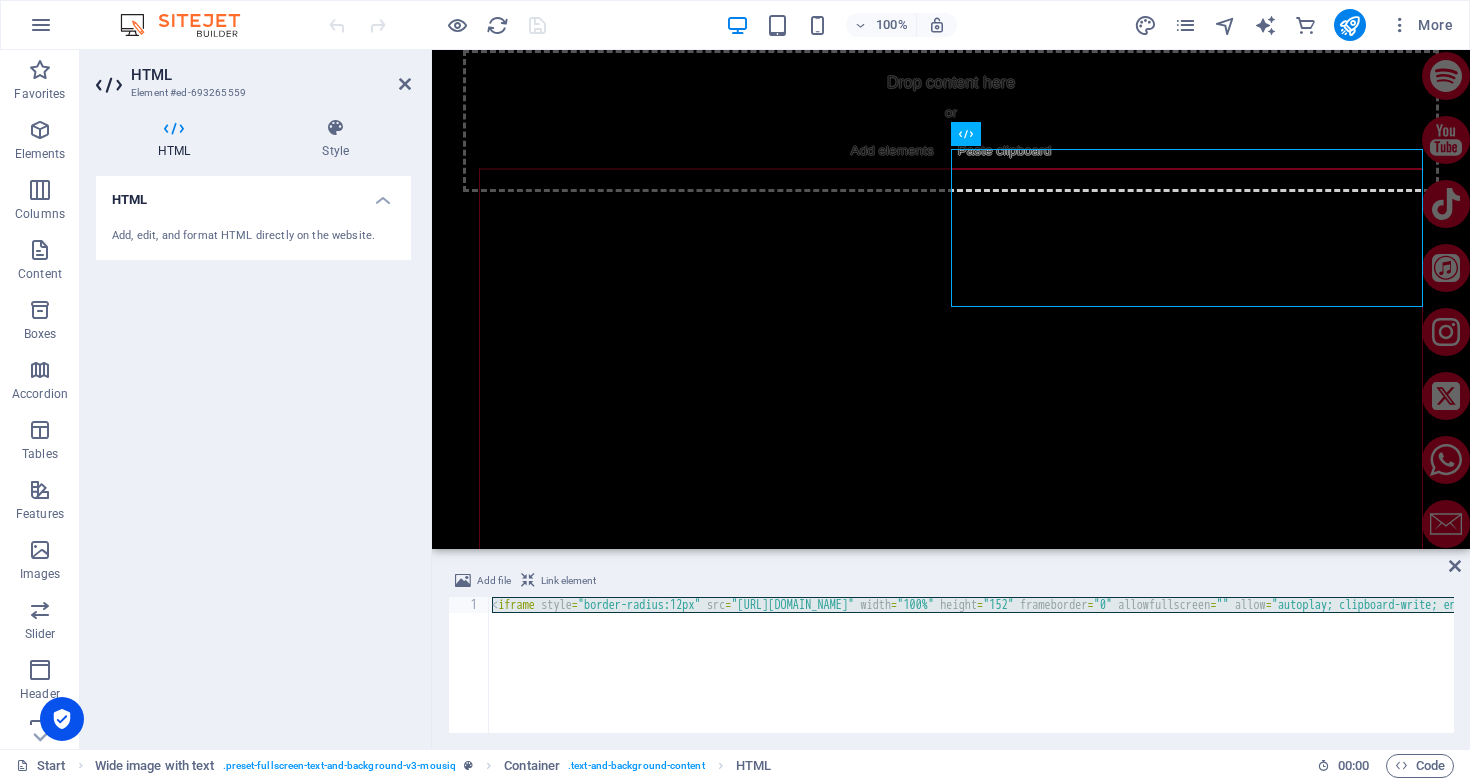 paste on "[URL][DOMAIN_NAME]" 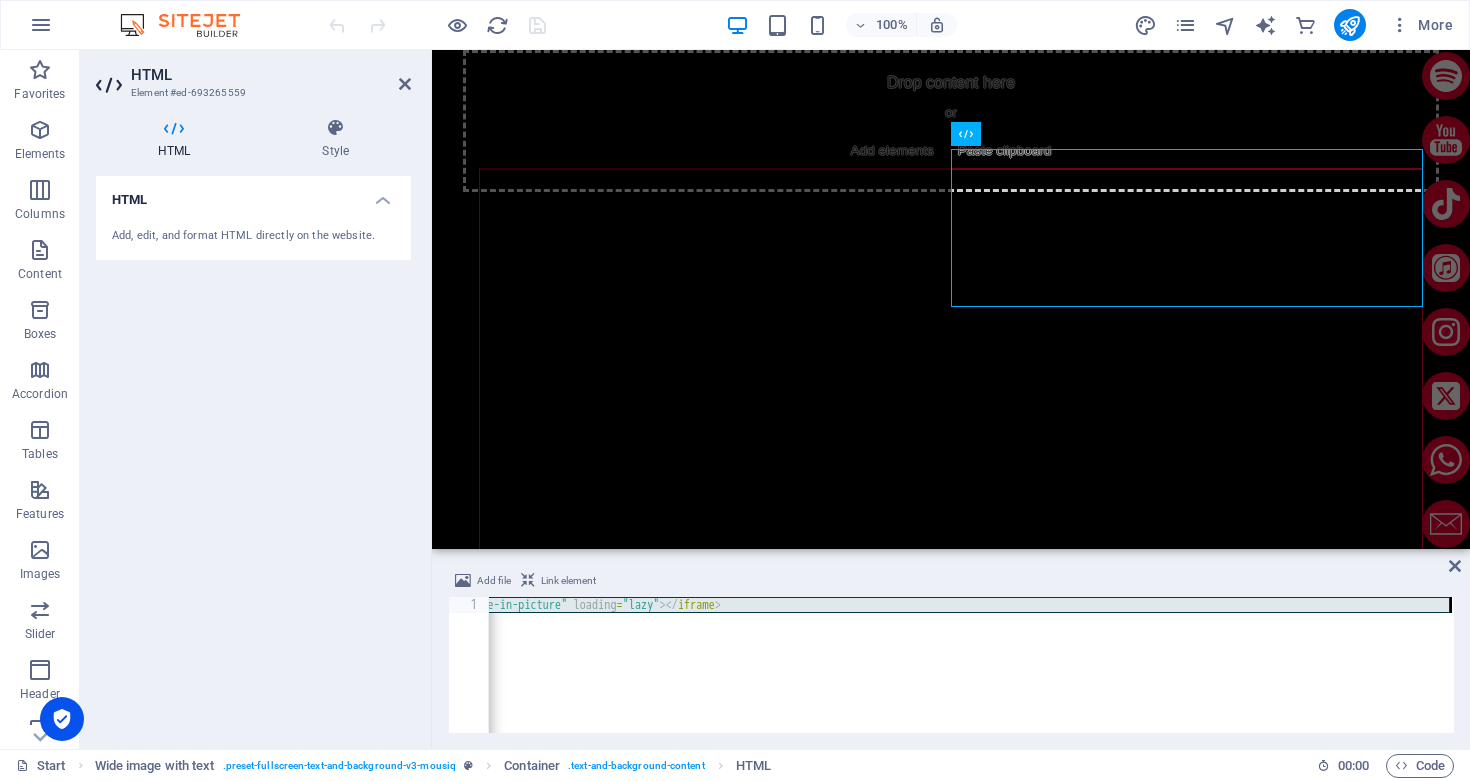 scroll, scrollTop: 0, scrollLeft: 1171, axis: horizontal 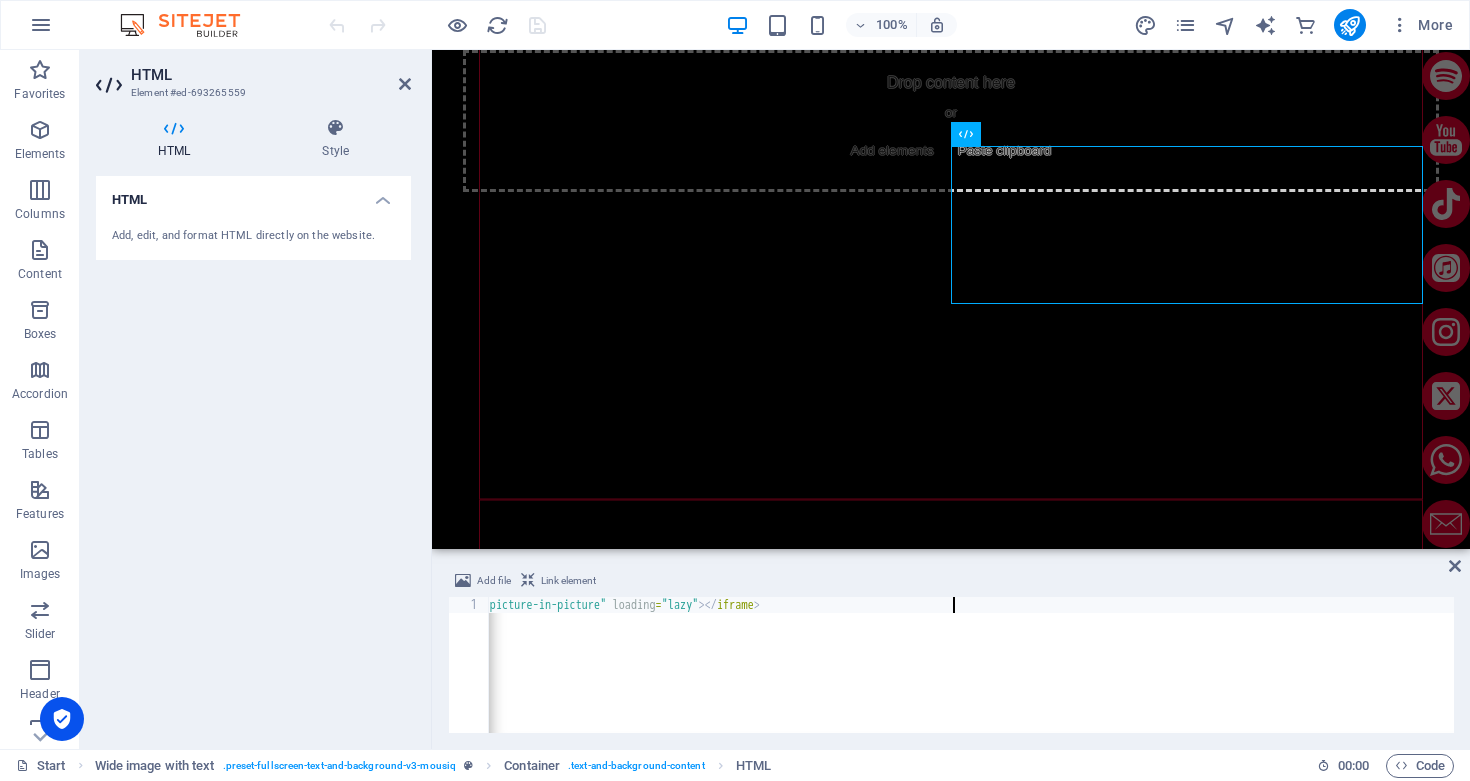 click on "< iframe   style = "border-radius:12px"   src = "[URL][DOMAIN_NAME]"   width = "100%"   height = "152"   frameBorder = "0"   allowfullscreen = ""   allow = "autoplay; clipboard-write; encrypted-media; fullscreen; picture-in-picture"   loading = "lazy" > </ iframe >" at bounding box center [424, 679] 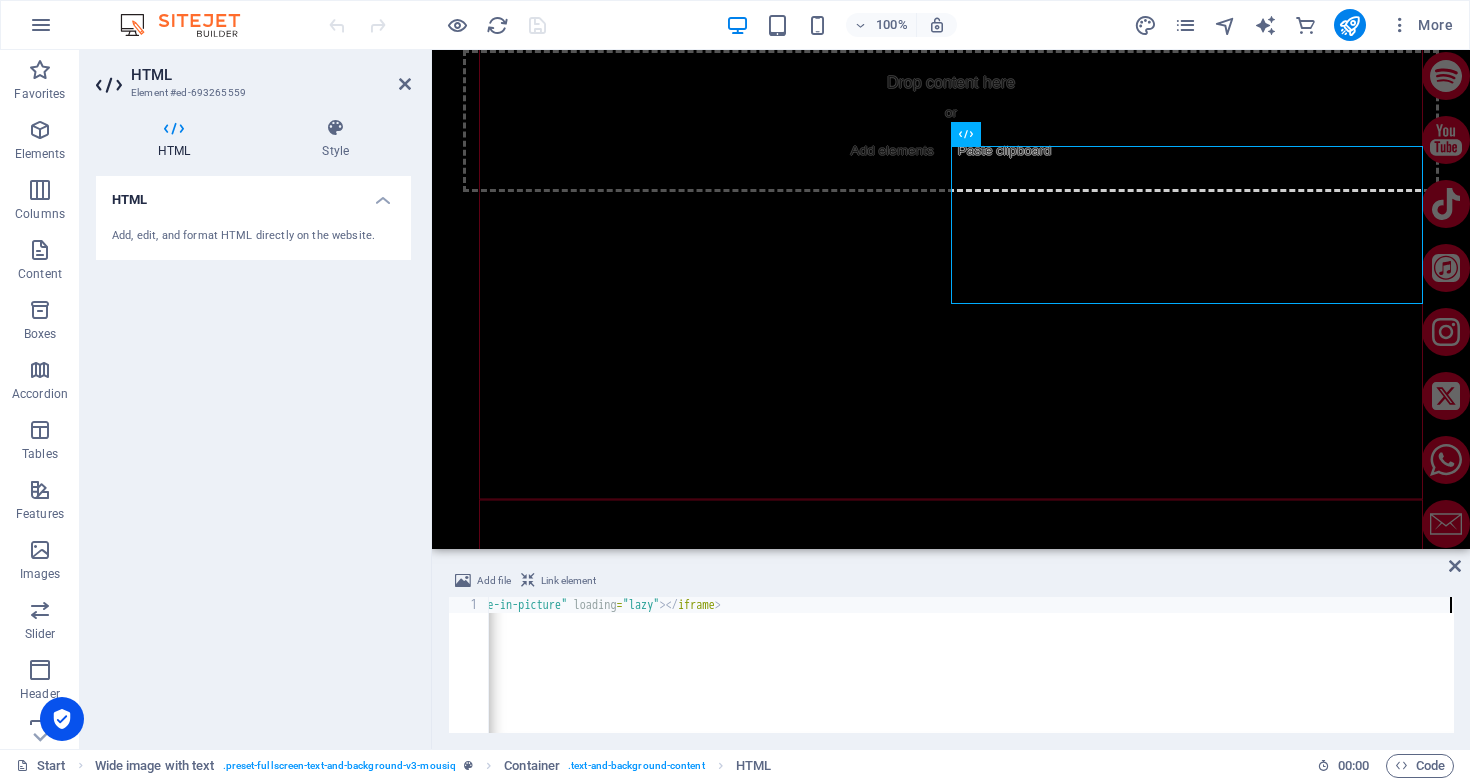 scroll, scrollTop: 0, scrollLeft: 1171, axis: horizontal 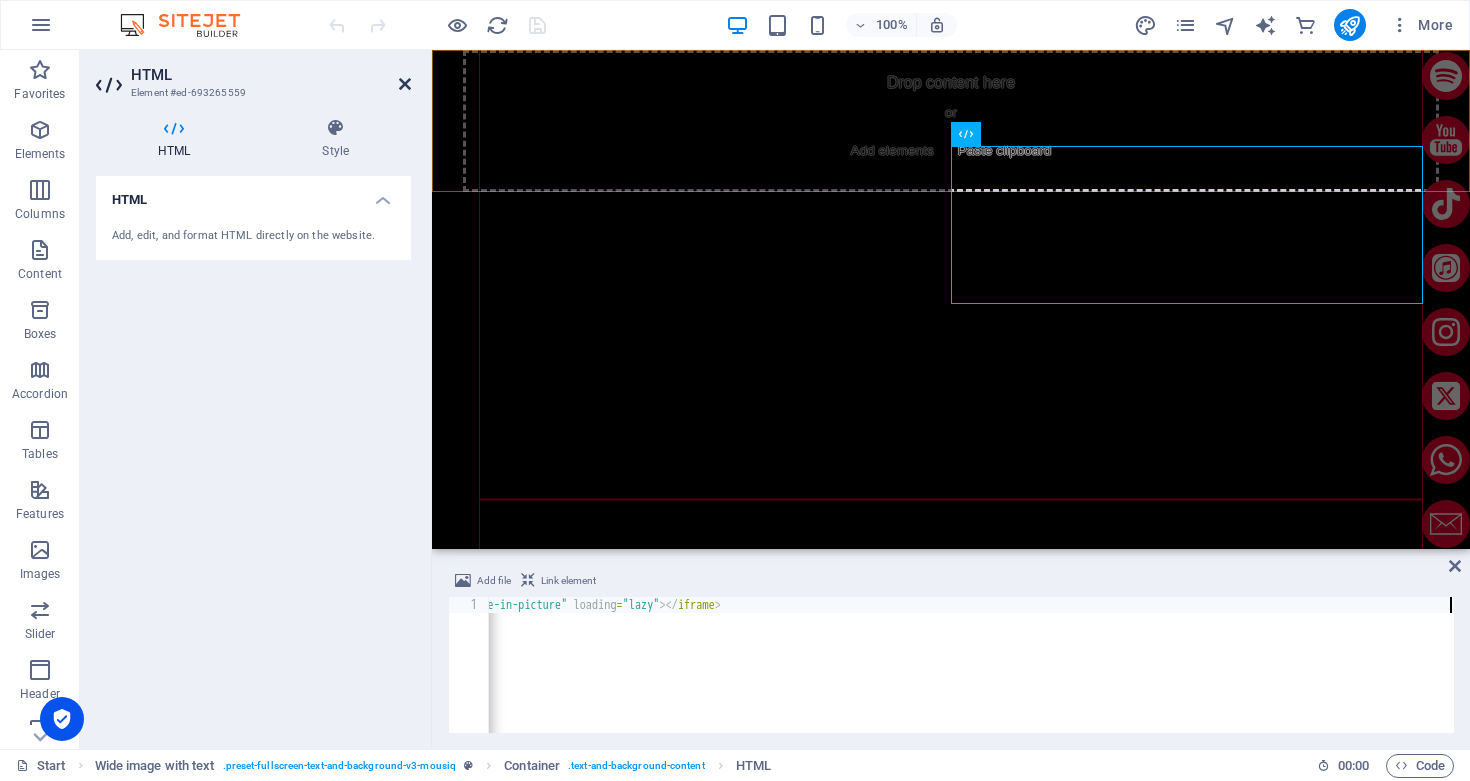 click at bounding box center (405, 84) 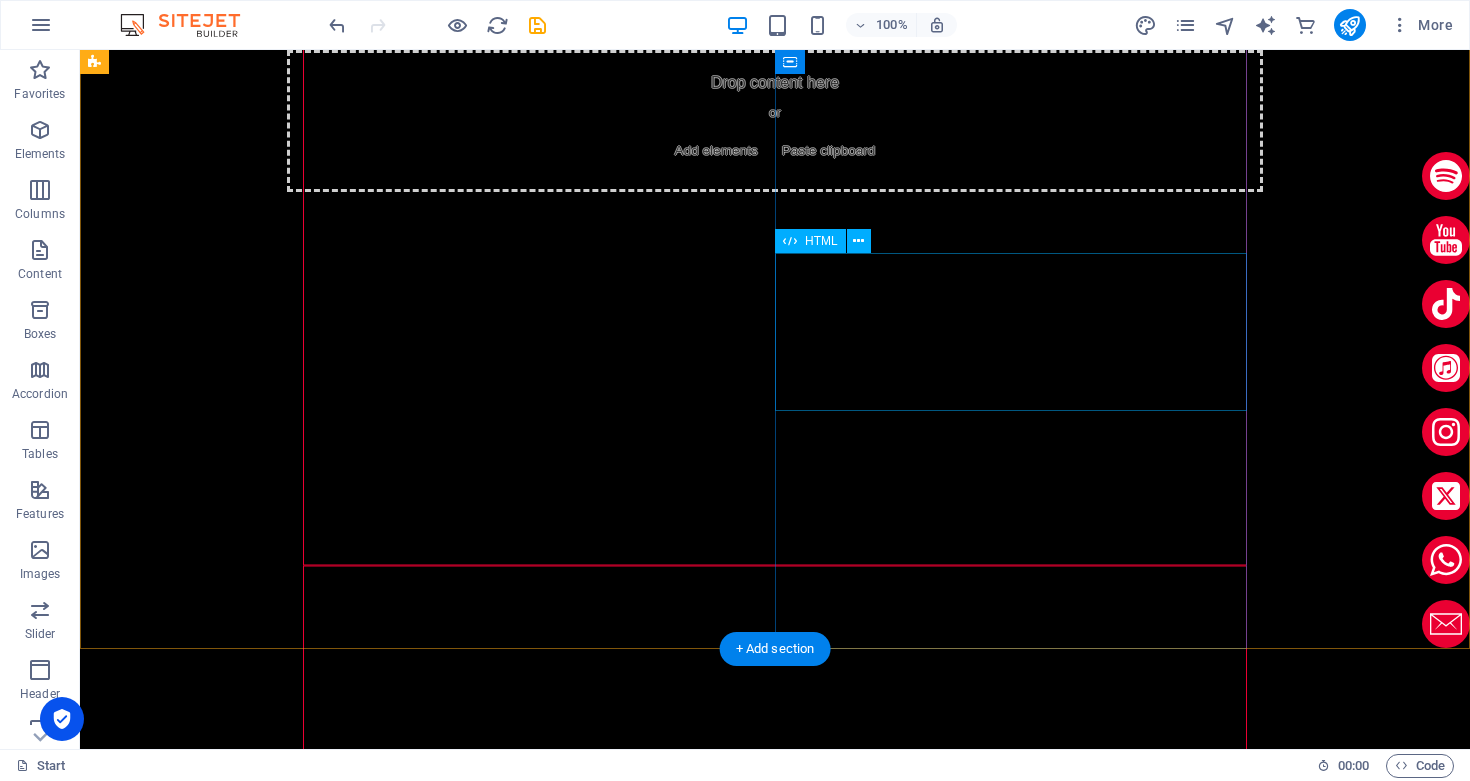 scroll, scrollTop: 3961, scrollLeft: 0, axis: vertical 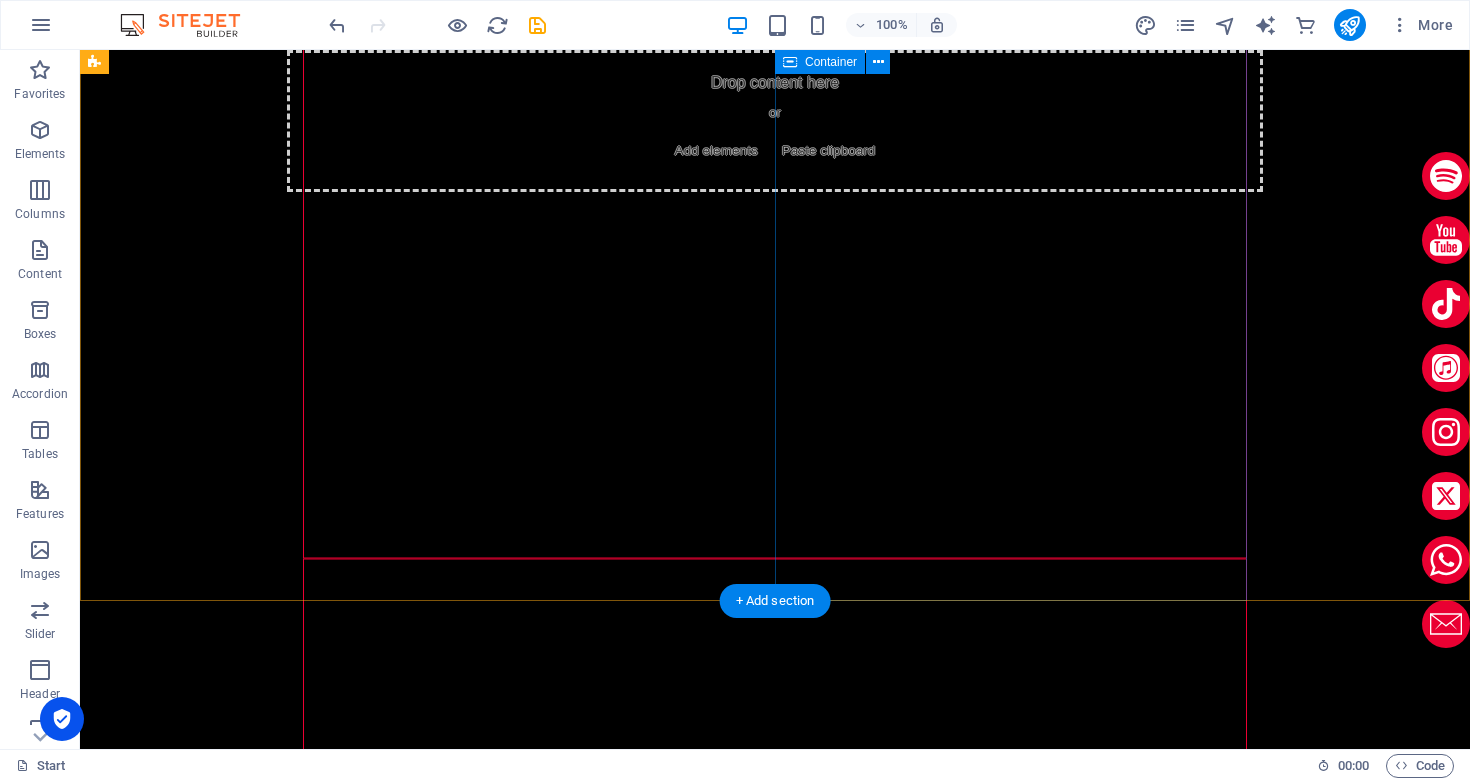 click on "ŞARKILAR" at bounding box center [663, 2457] 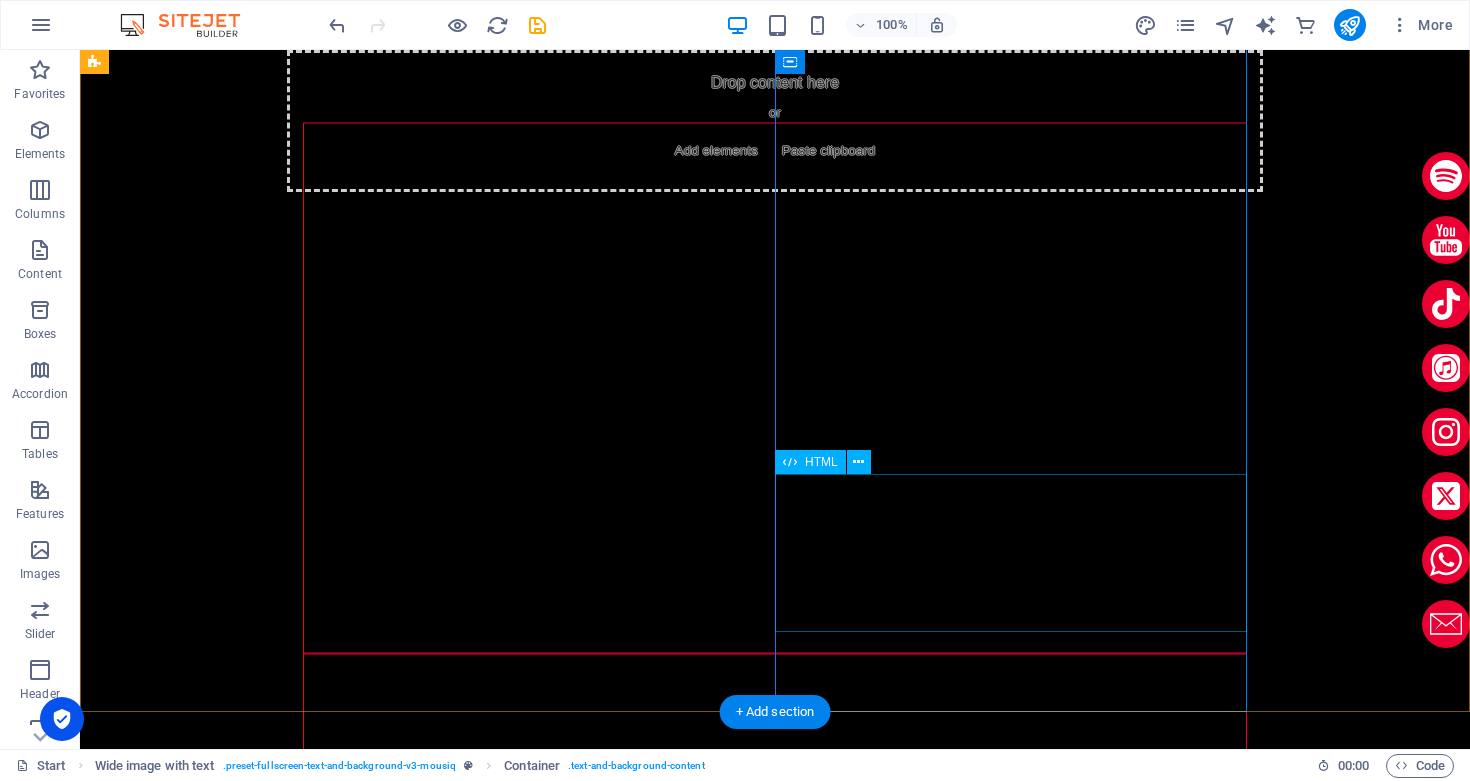 scroll, scrollTop: 3867, scrollLeft: 0, axis: vertical 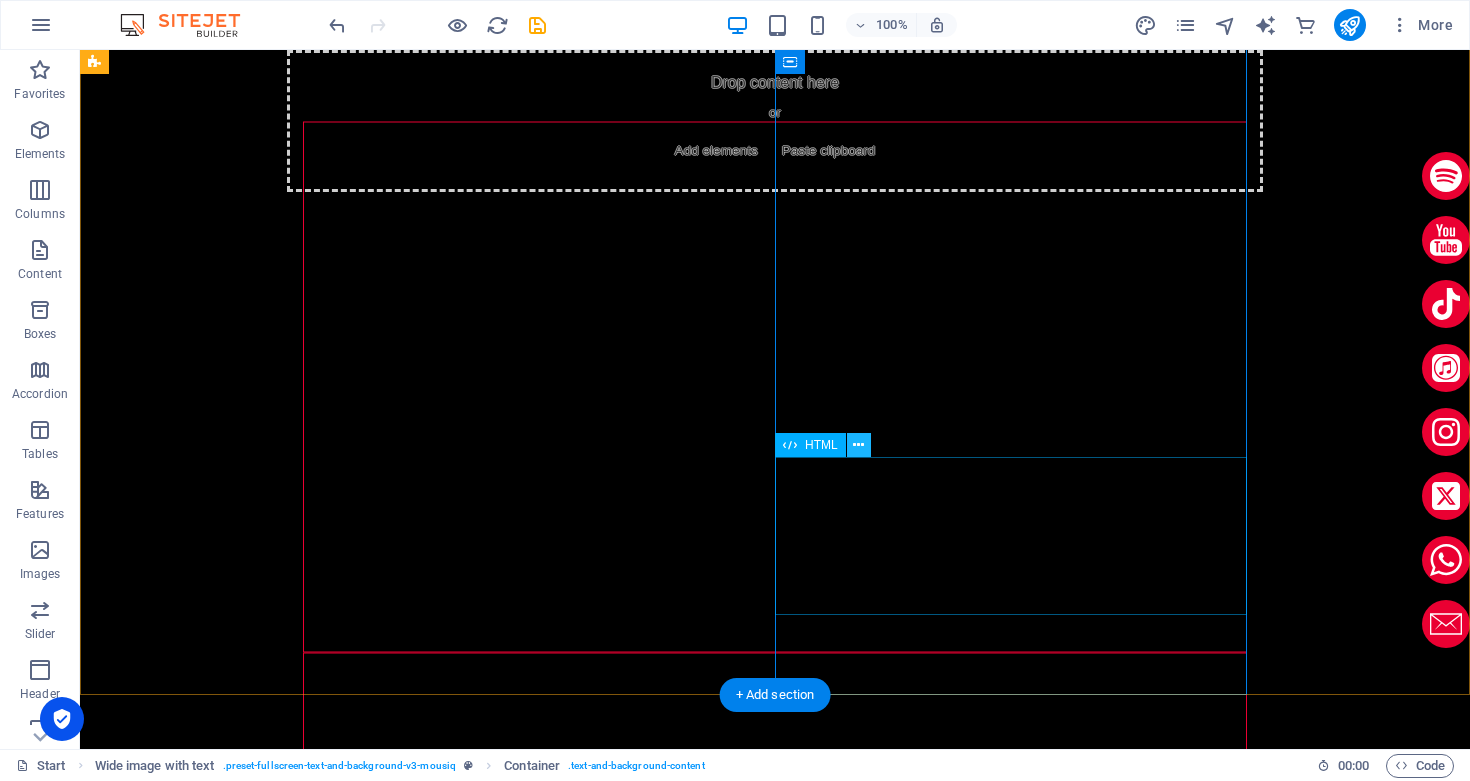 click at bounding box center (858, 445) 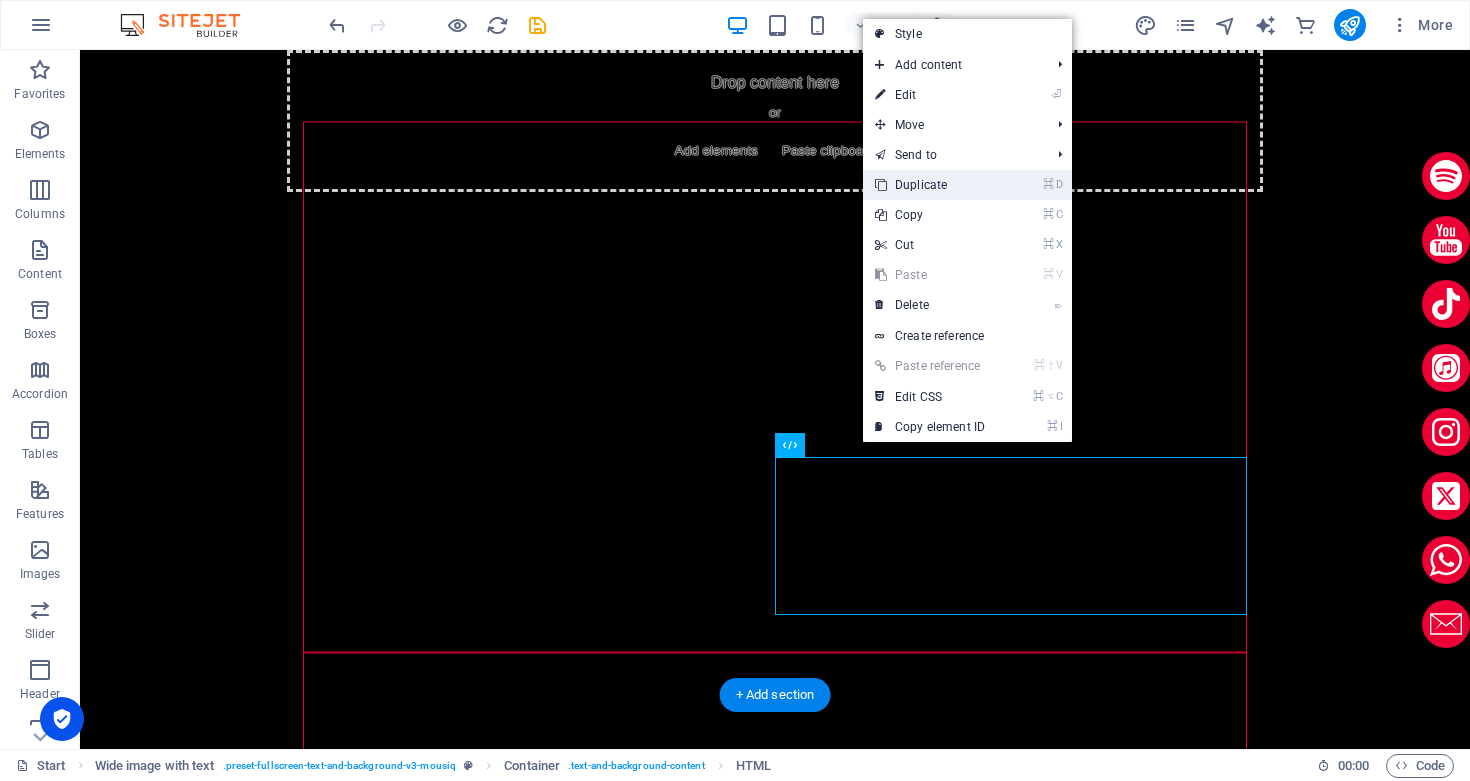 click on "⌘ D  Duplicate" at bounding box center (930, 185) 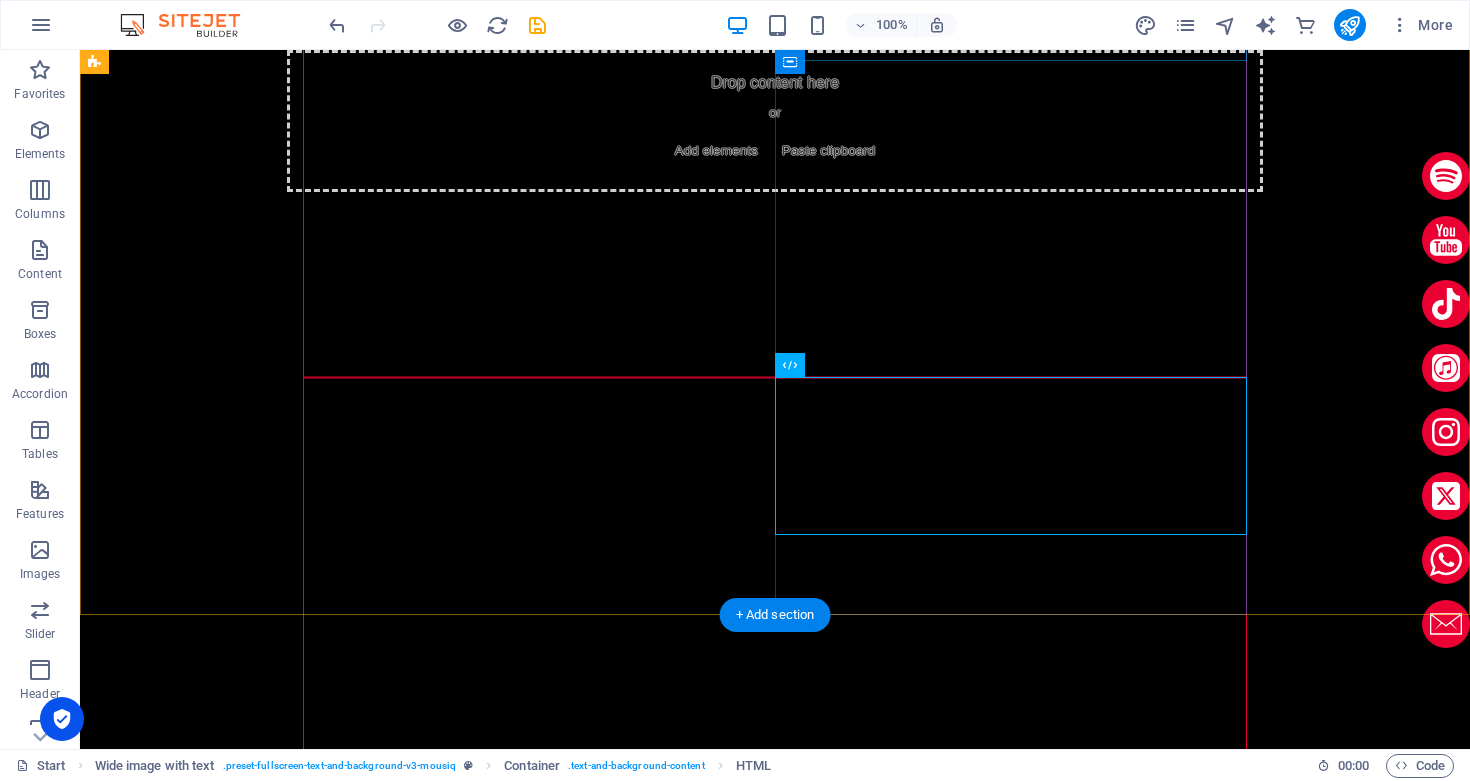 scroll, scrollTop: 4154, scrollLeft: 0, axis: vertical 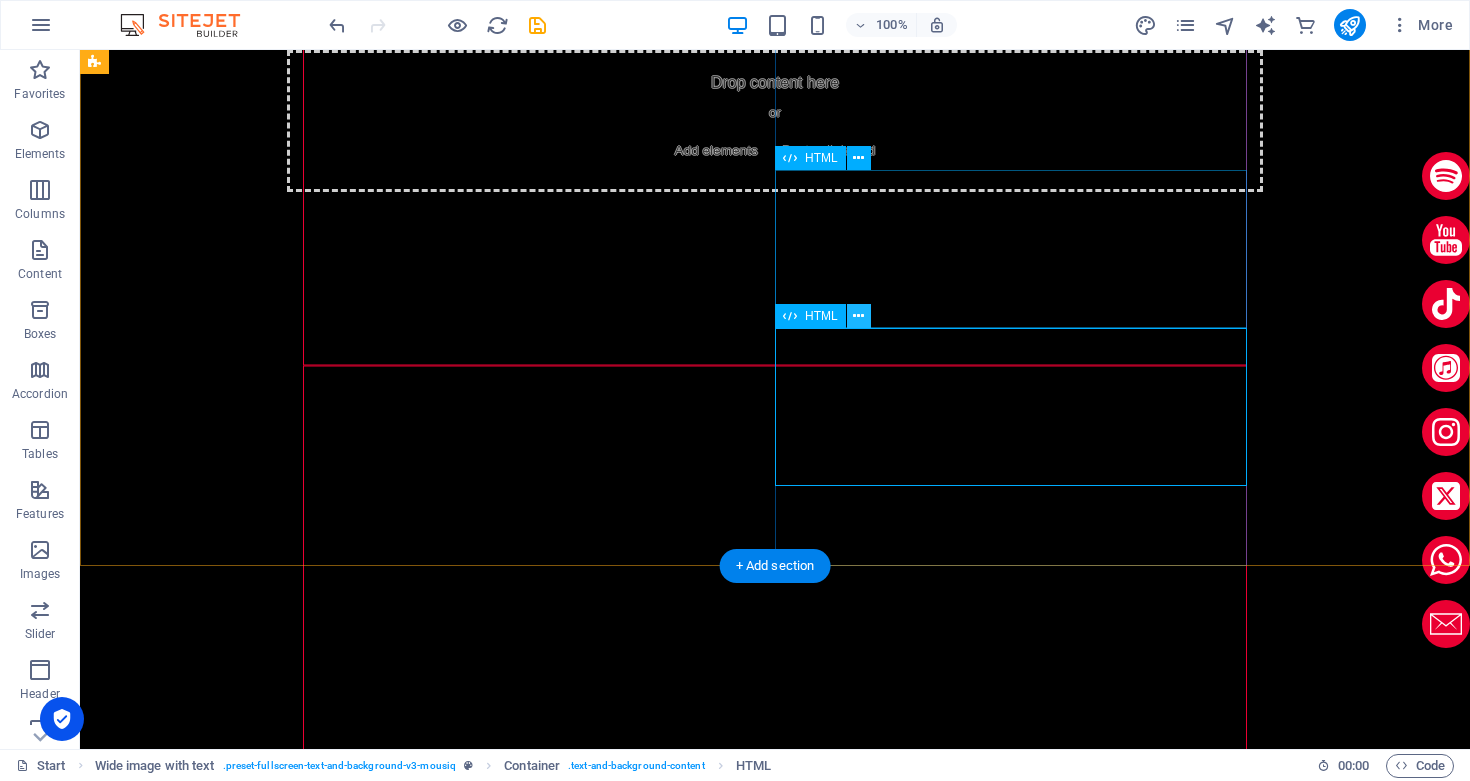 click at bounding box center [858, 316] 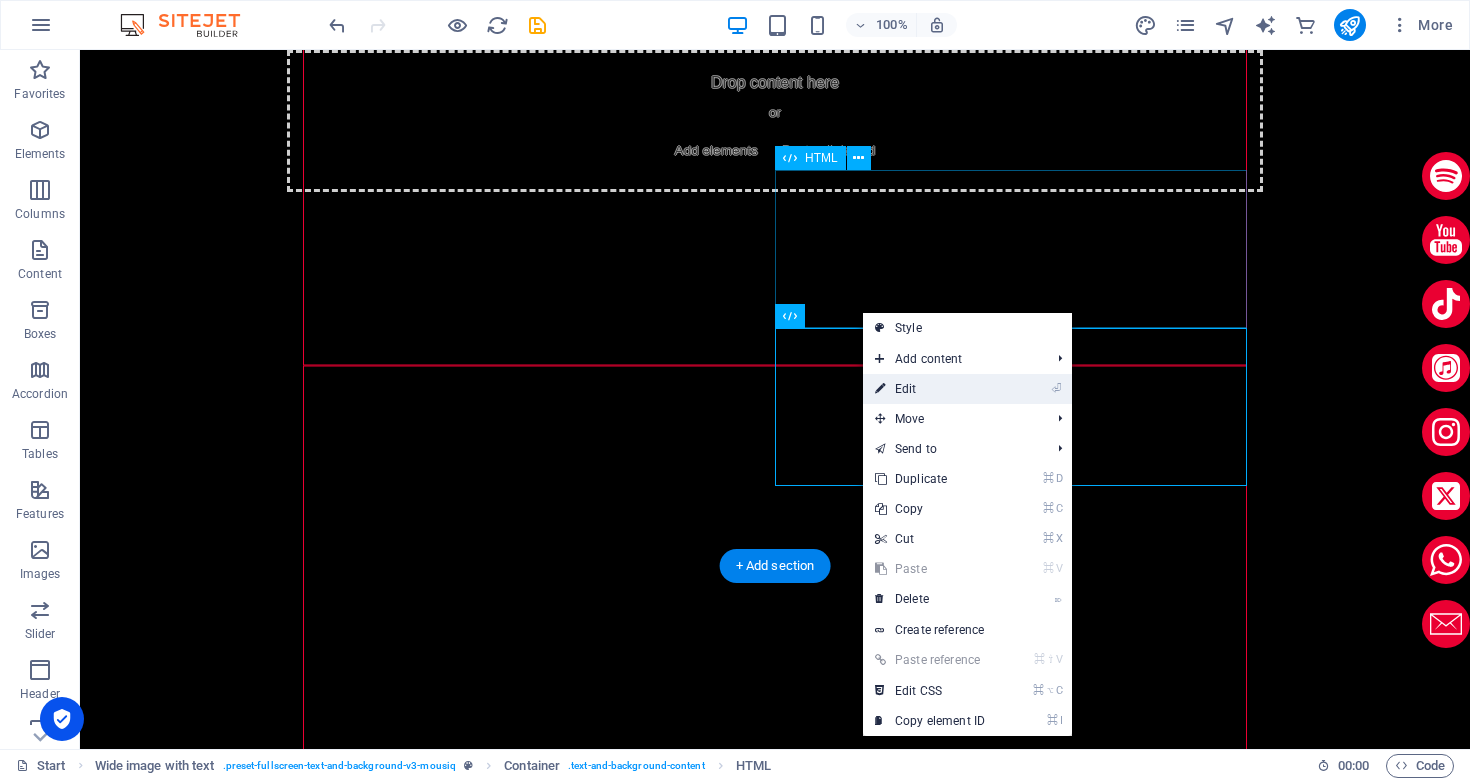click on "⏎  Edit" at bounding box center [930, 389] 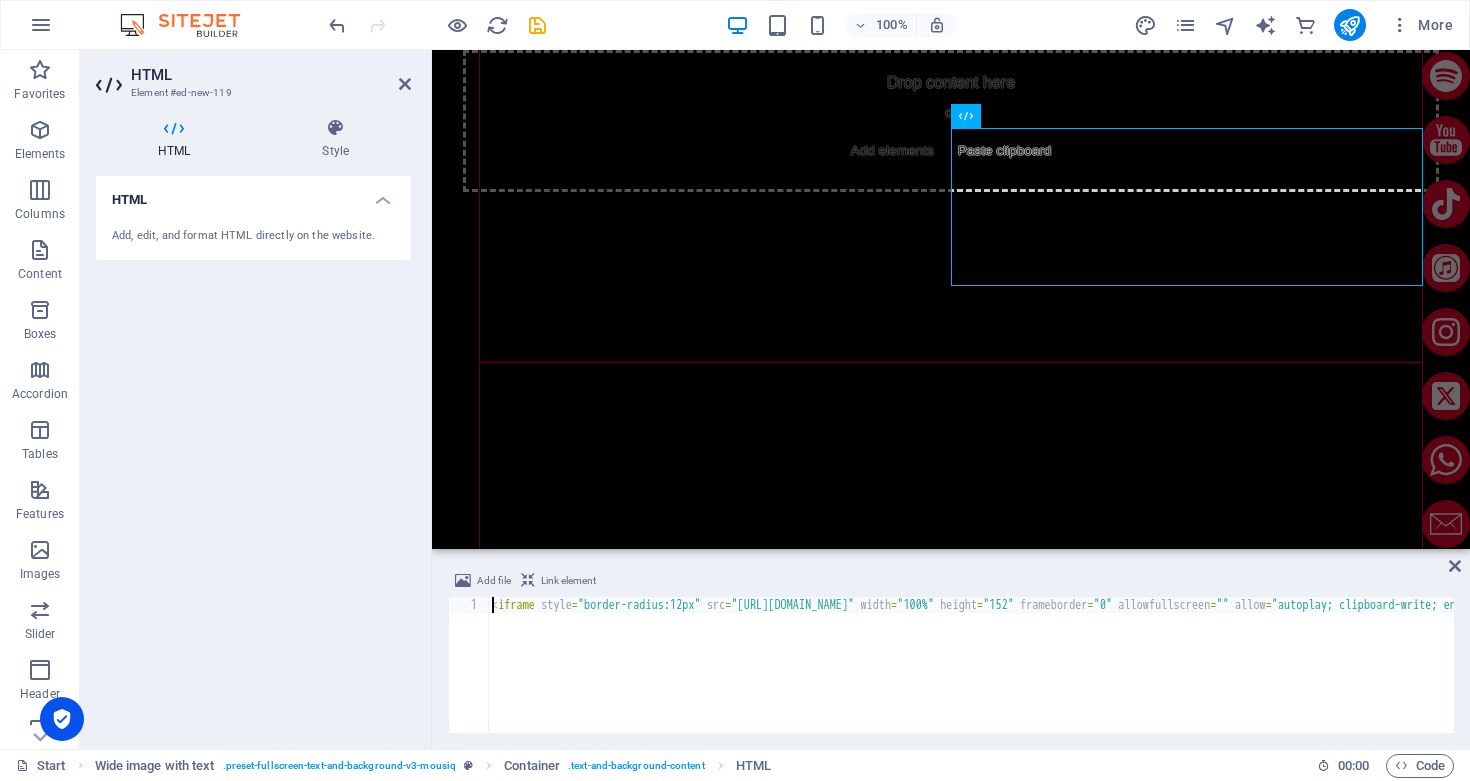click on "< iframe   style = "border-radius:12px"   src = "[URL][DOMAIN_NAME]"   width = "100%"   height = "152"   frameborder = "0"   allowfullscreen = ""   allow = "autoplay; clipboard-write; encrypted-media; fullscreen; picture-in-picture"   loading = "lazy" > </ iframe >" at bounding box center (1556, 679) 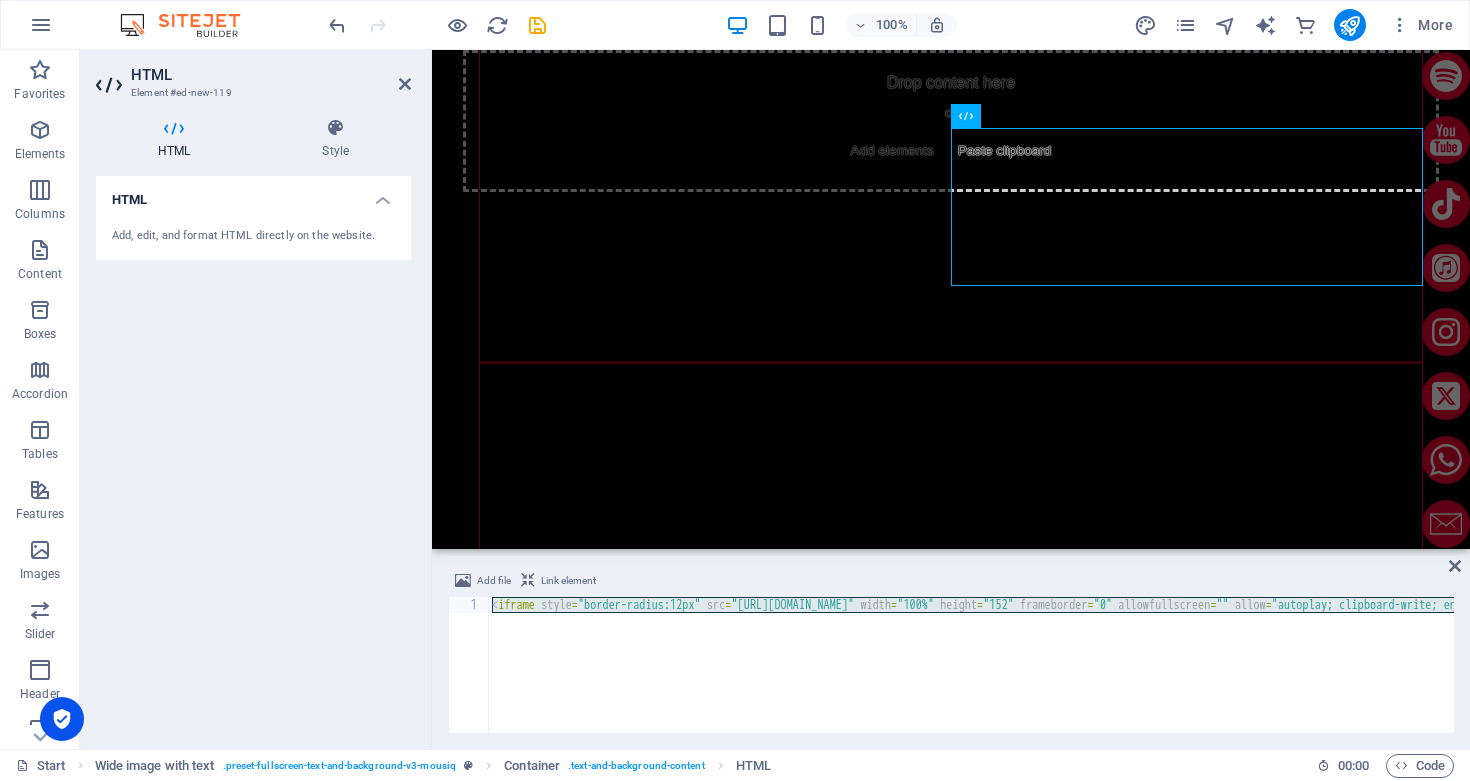 paste on "IWcMny44zbFoFnKFIFLT7?utm_source=generator" width="100%" height="152" frameB" 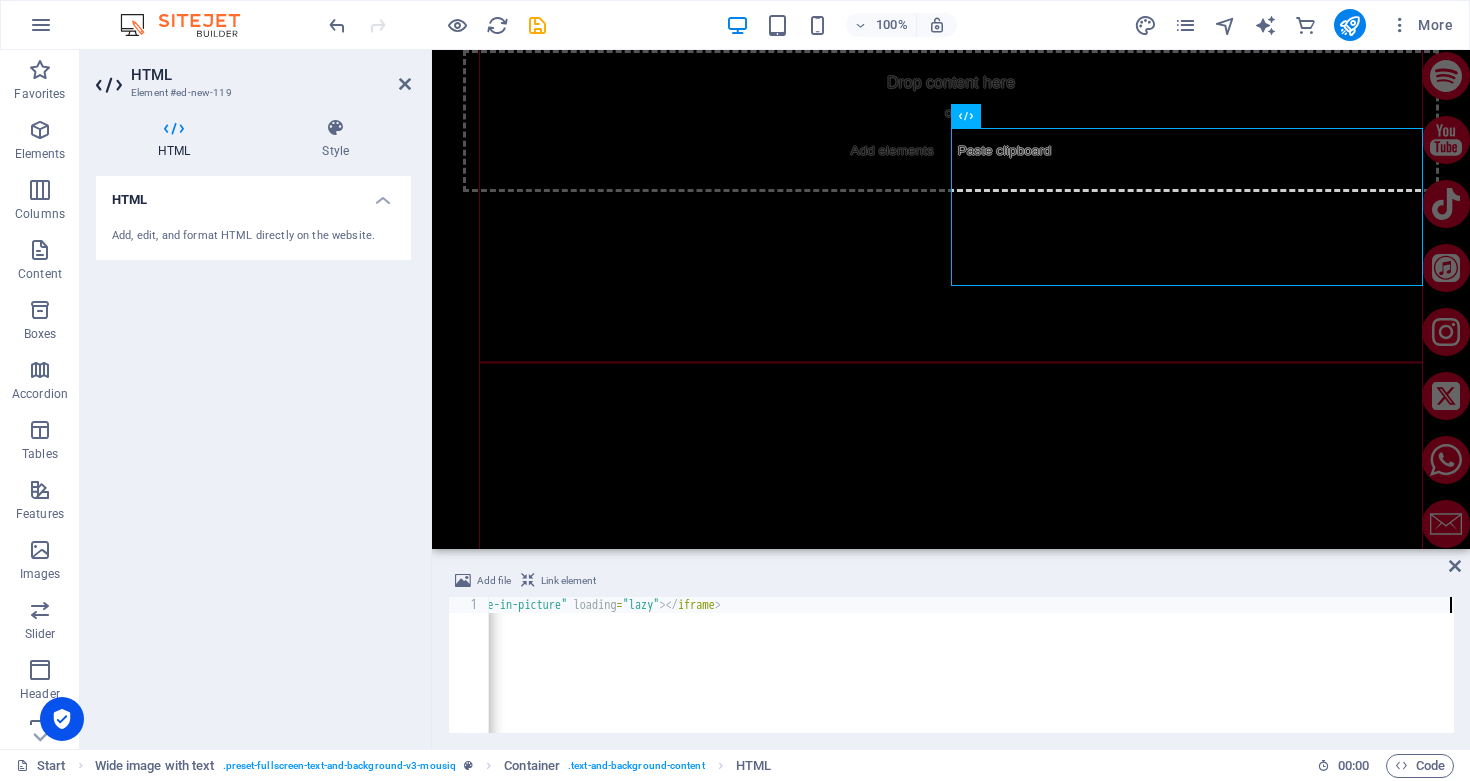 scroll, scrollTop: 0, scrollLeft: 1171, axis: horizontal 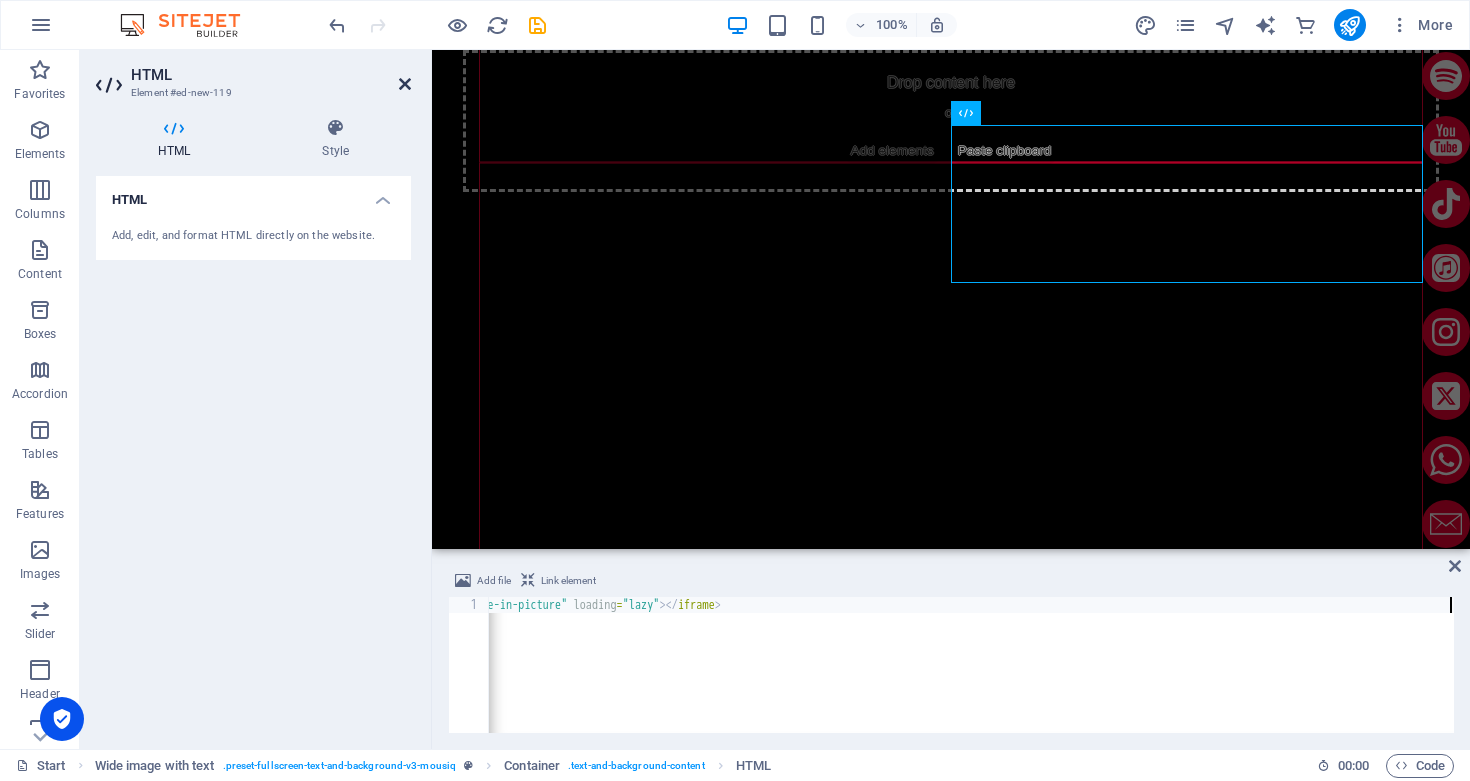 click at bounding box center (405, 84) 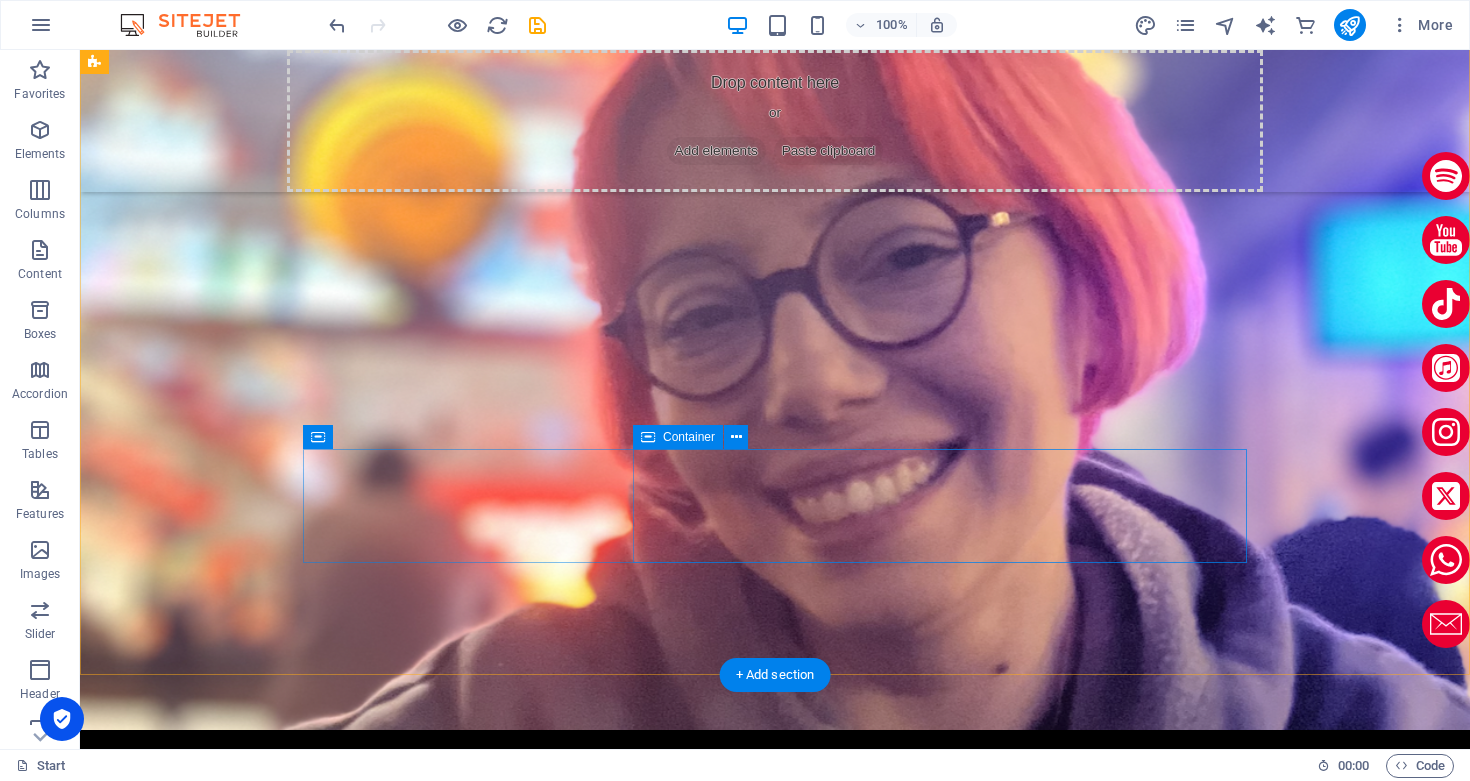 scroll, scrollTop: 5190, scrollLeft: 0, axis: vertical 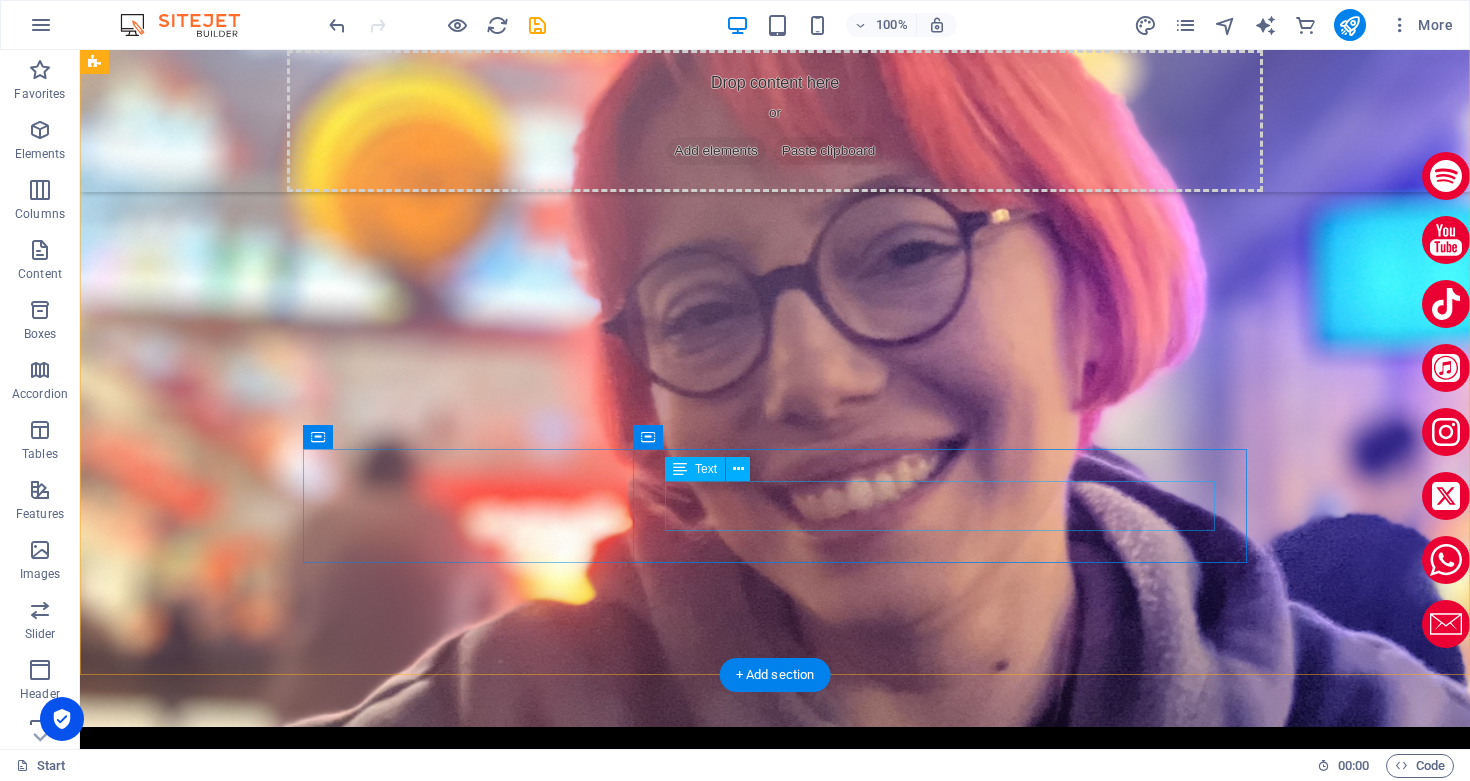 click on "[PERSON_NAME] 3'üncü teklisi "Eğme Başını Hamlet" şarkısı  tüm müzik platformlarında  yayınlandı ." at bounding box center (795, 2907) 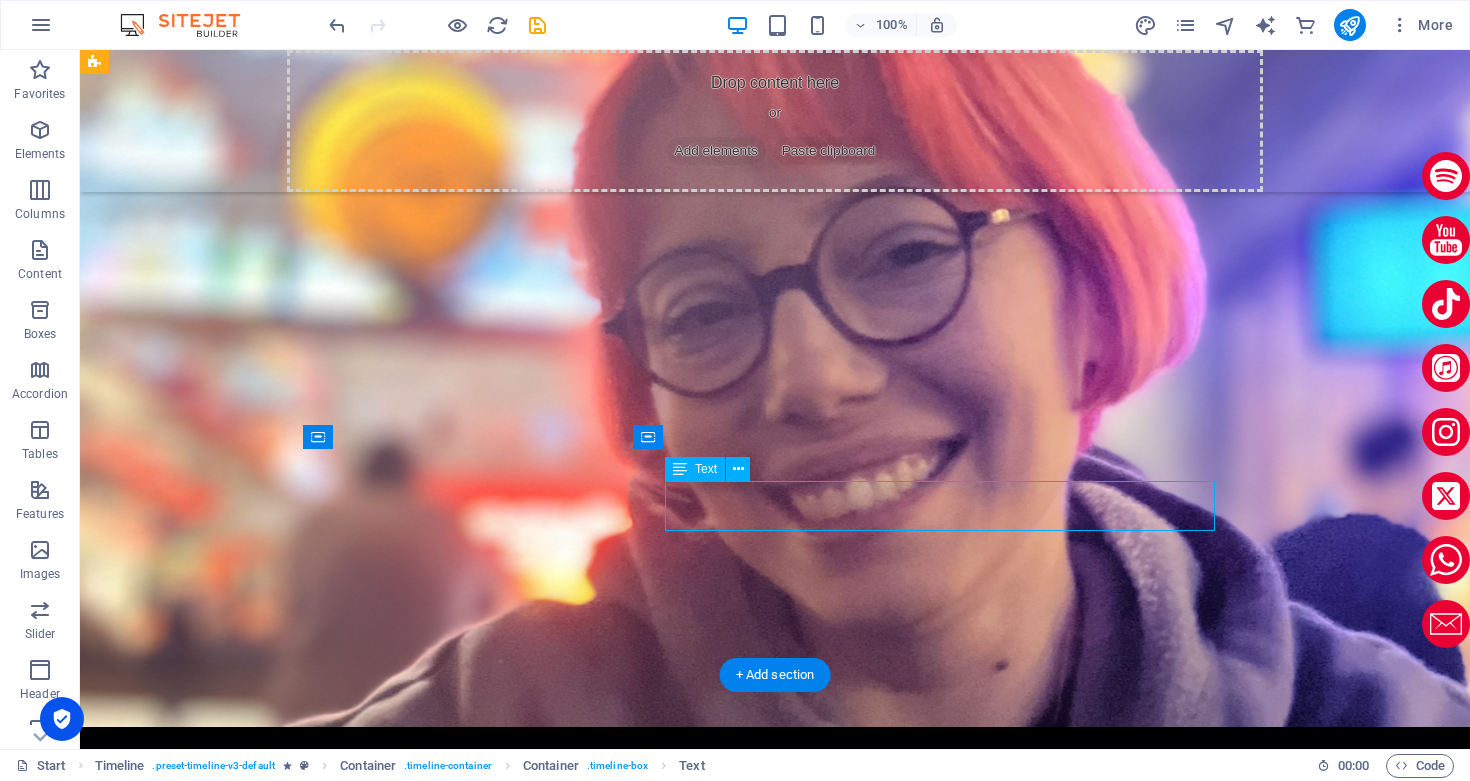click on "[PERSON_NAME] 3'üncü teklisi "Eğme Başını Hamlet" şarkısı  tüm müzik platformlarında  yayınlandı ." at bounding box center [795, 2907] 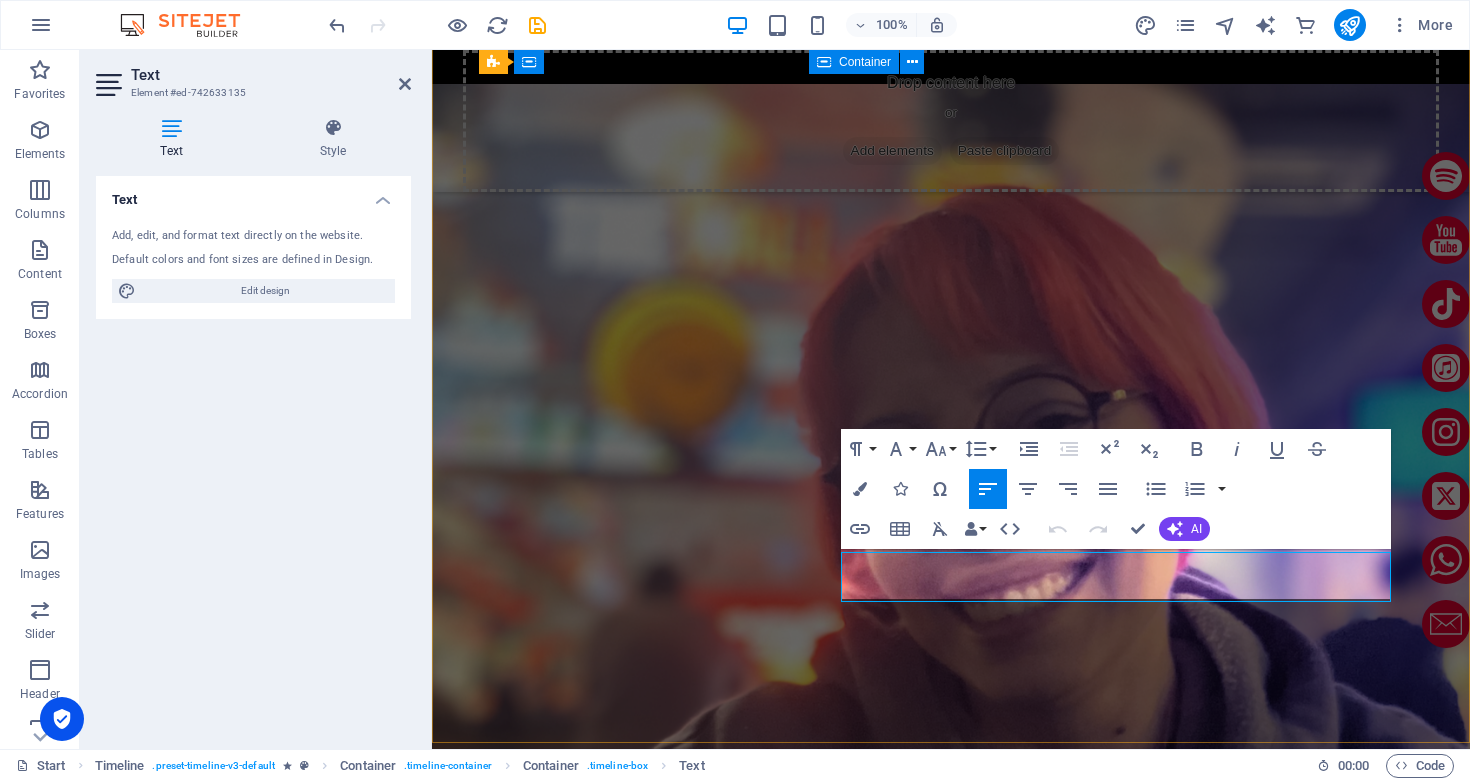 scroll, scrollTop: 5137, scrollLeft: 0, axis: vertical 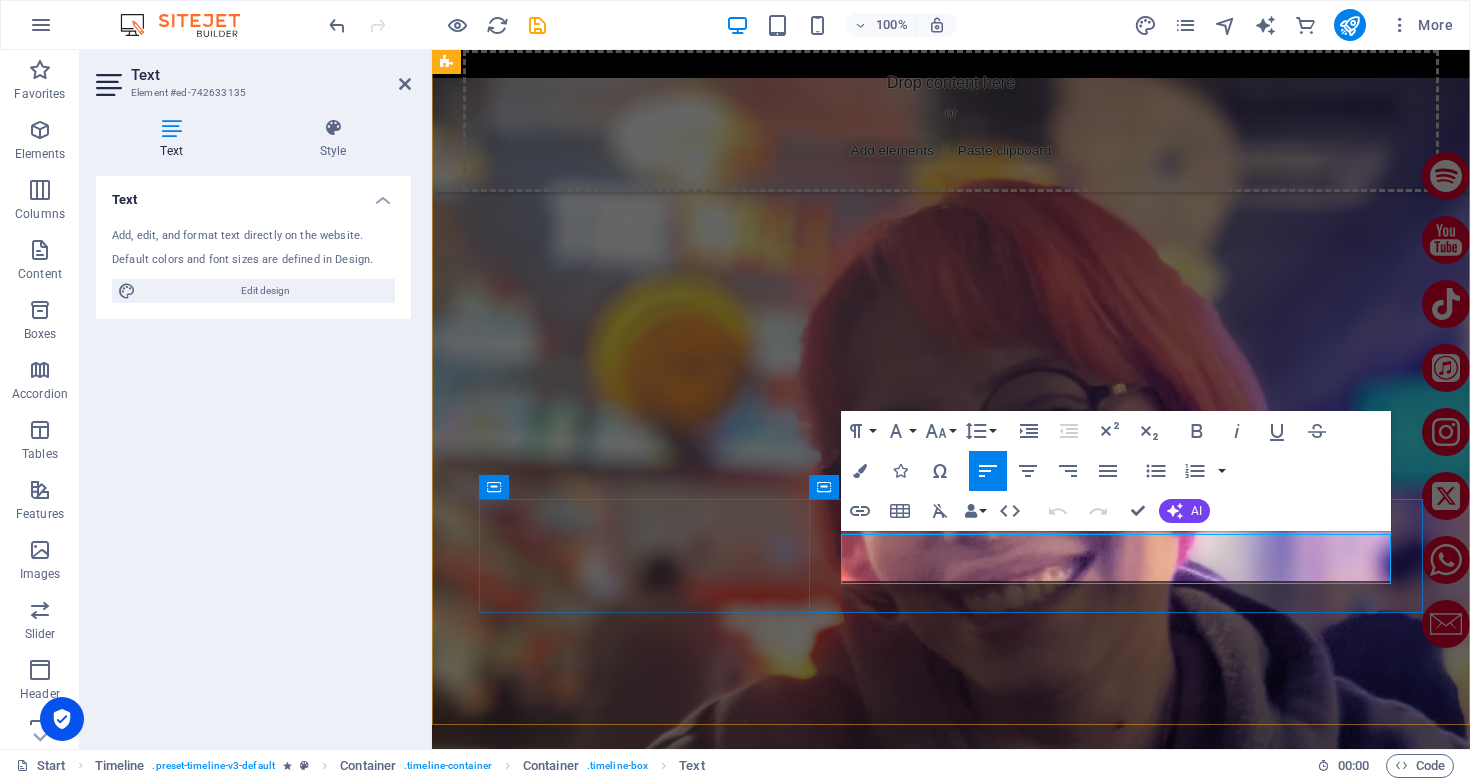 click on "[PERSON_NAME] 3'üncü teklisi "Eğme Başını Hamlet" şarkısı  tüm müzik platformlarında  yayınlandı ." at bounding box center (971, 2957) 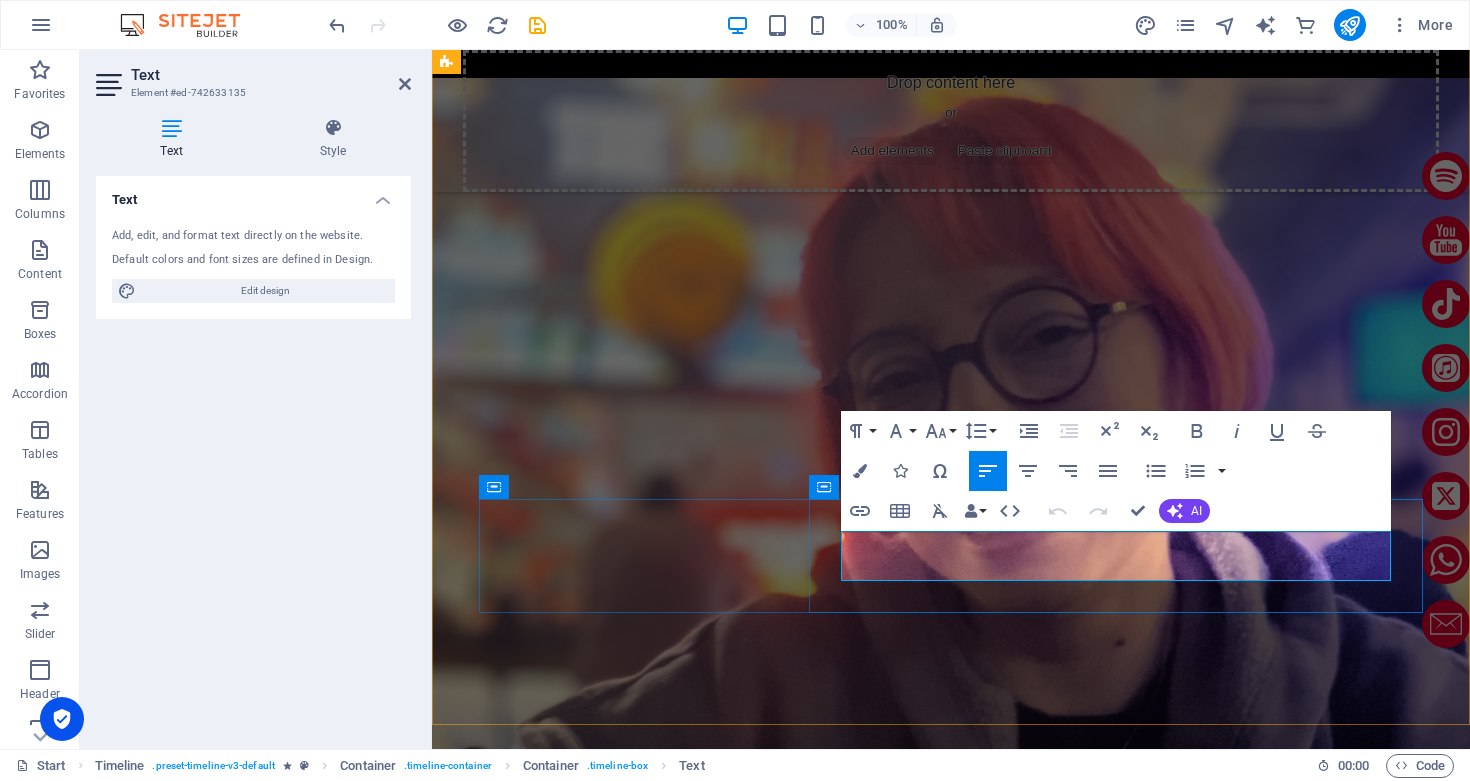 copy on "[PERSON_NAME] 3'üncü teklisi "Eğme Başını Hamlet" şarkısı  tüm müzik platformlarında  yayınlandı ." 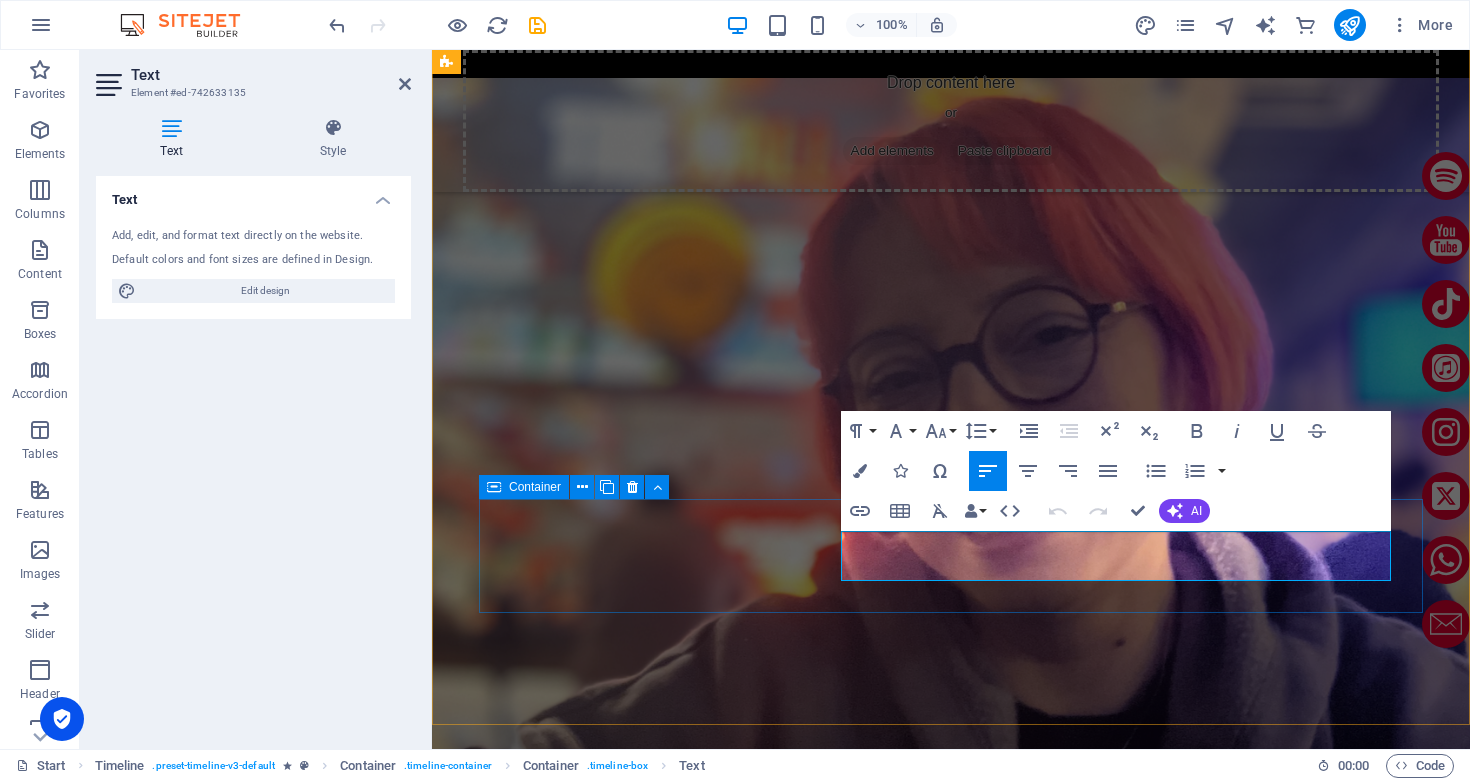 click on "[DATE] [PERSON_NAME] 3'üncü teklisi "Eğme Başını Hamlet" şarkısı  tüm müzik platformlarında  yayınlandı ." at bounding box center (951, 2947) 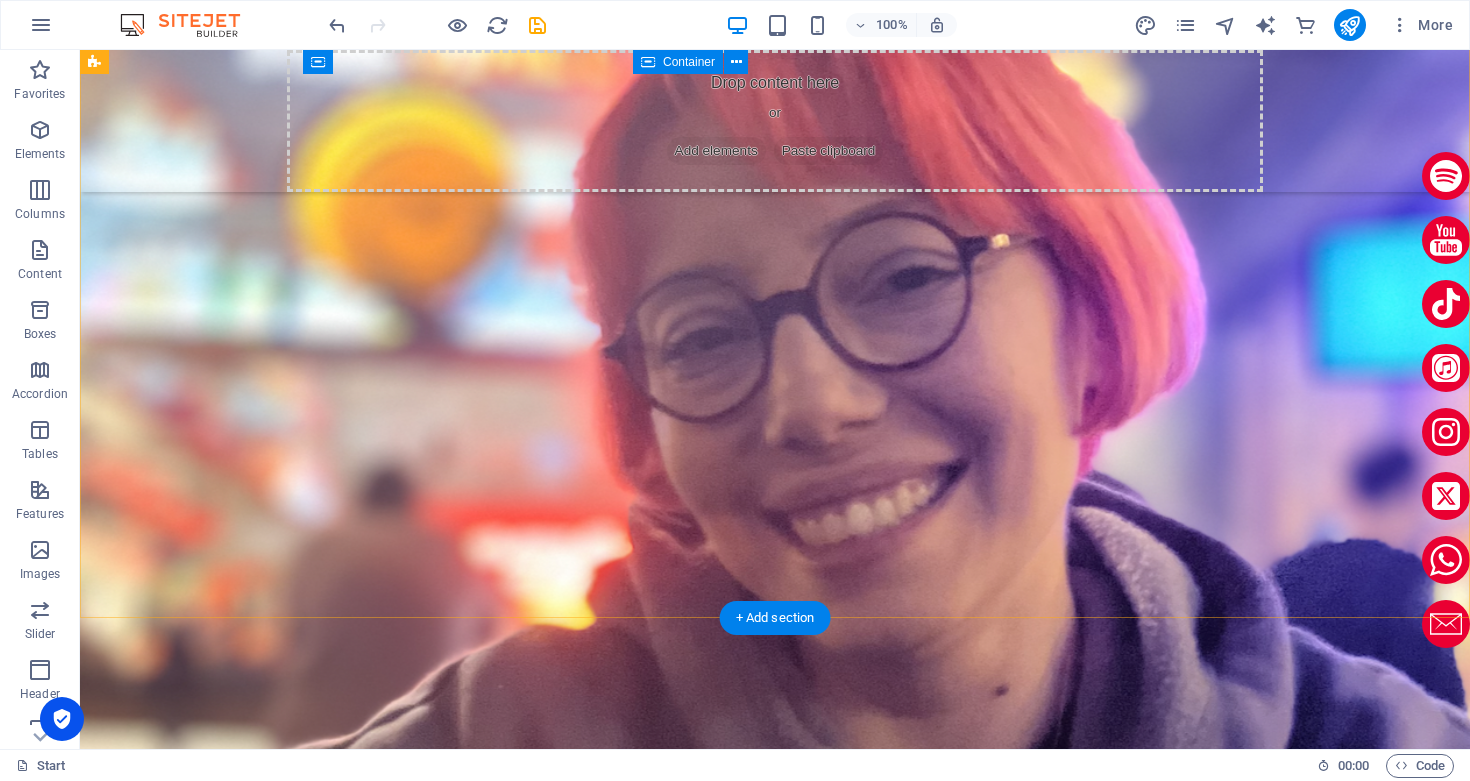scroll, scrollTop: 5246, scrollLeft: 0, axis: vertical 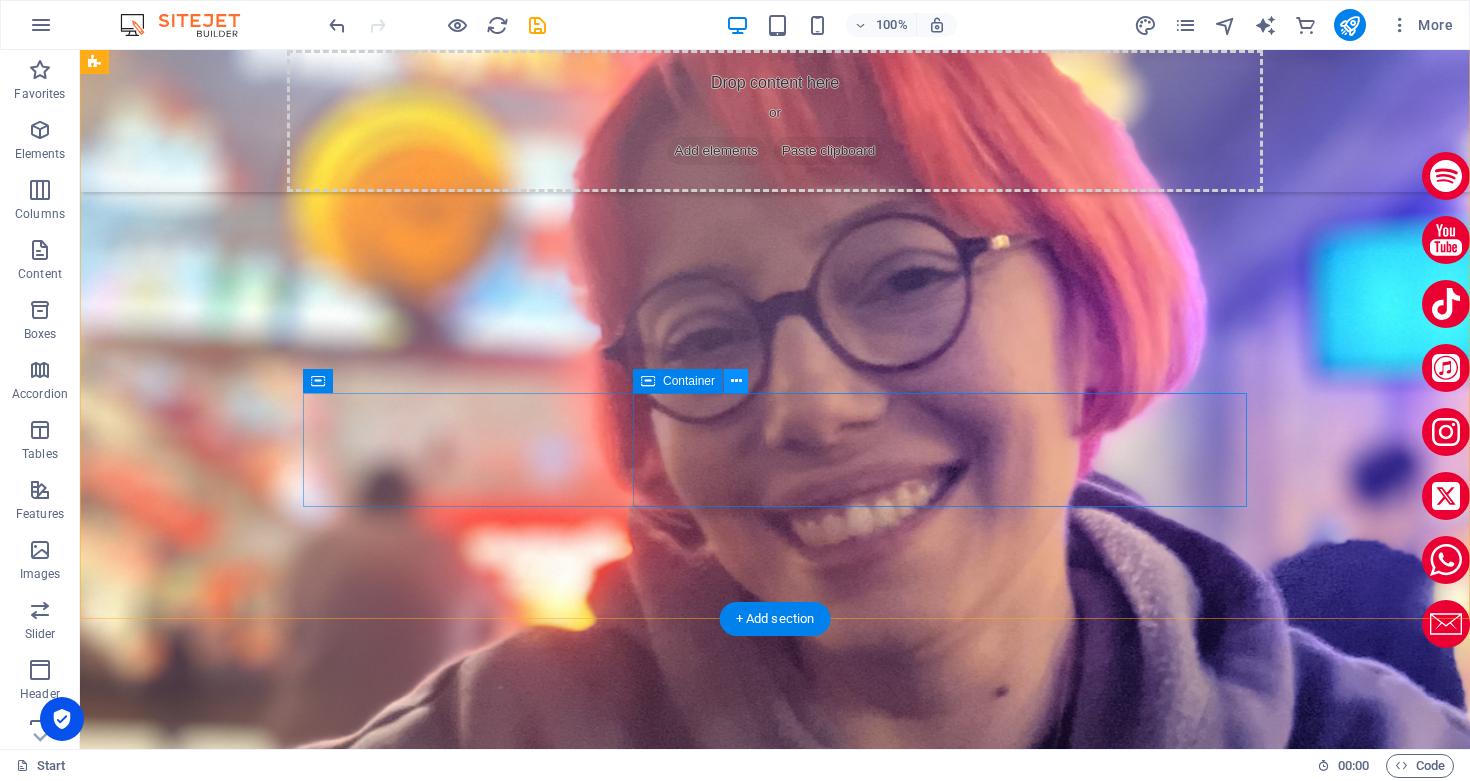 click at bounding box center [736, 381] 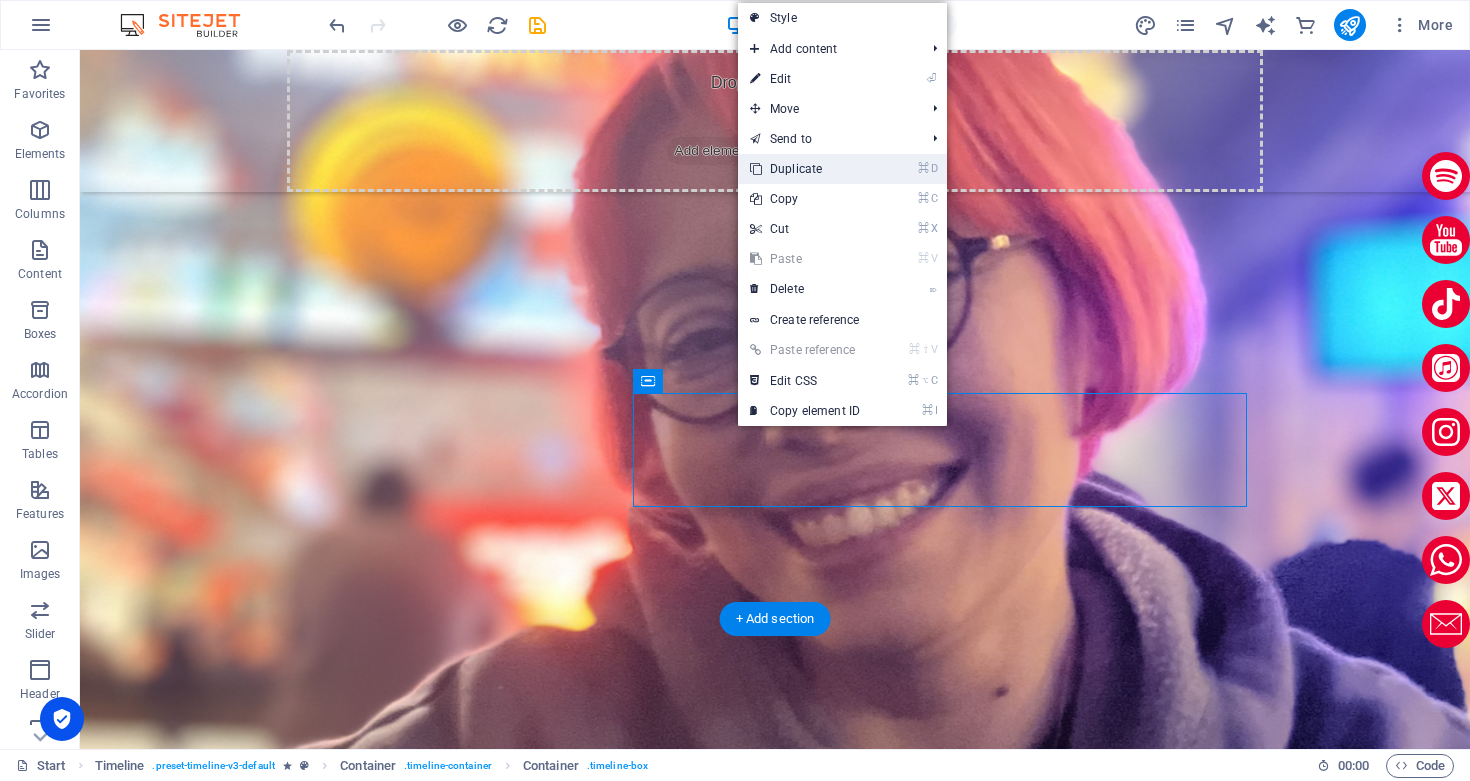 click on "⌘ D  Duplicate" at bounding box center [805, 169] 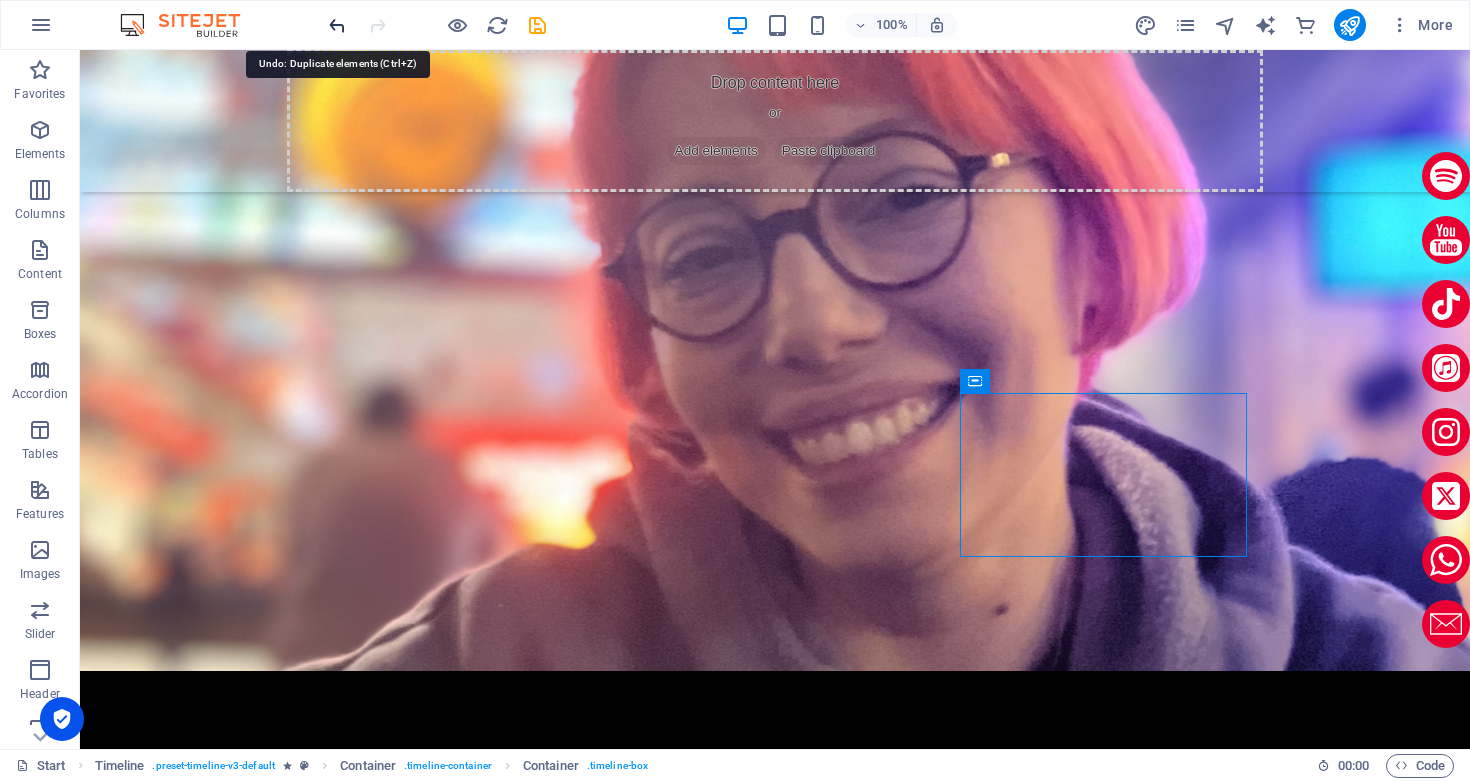 click at bounding box center [337, 25] 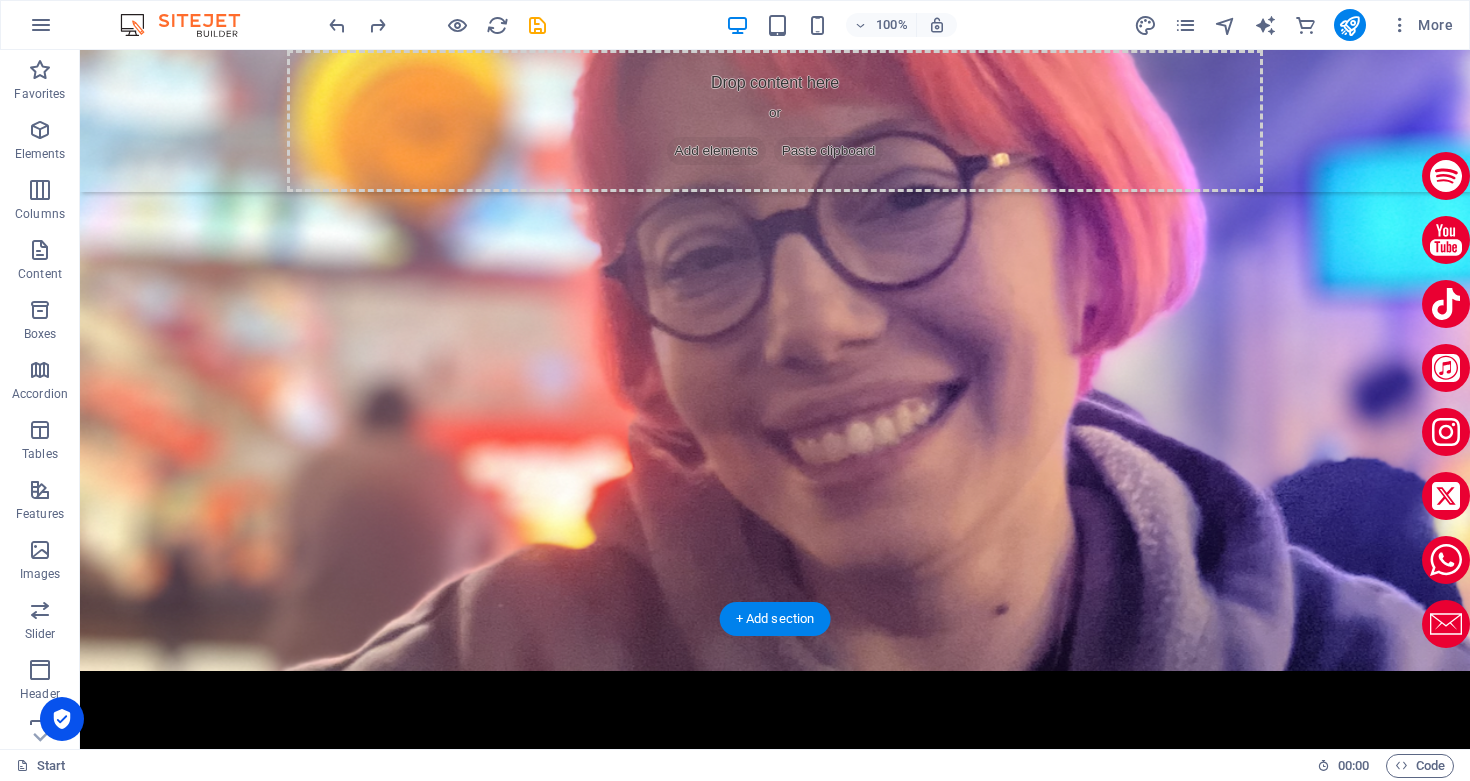 click on "[DATE]" at bounding box center [755, 2796] 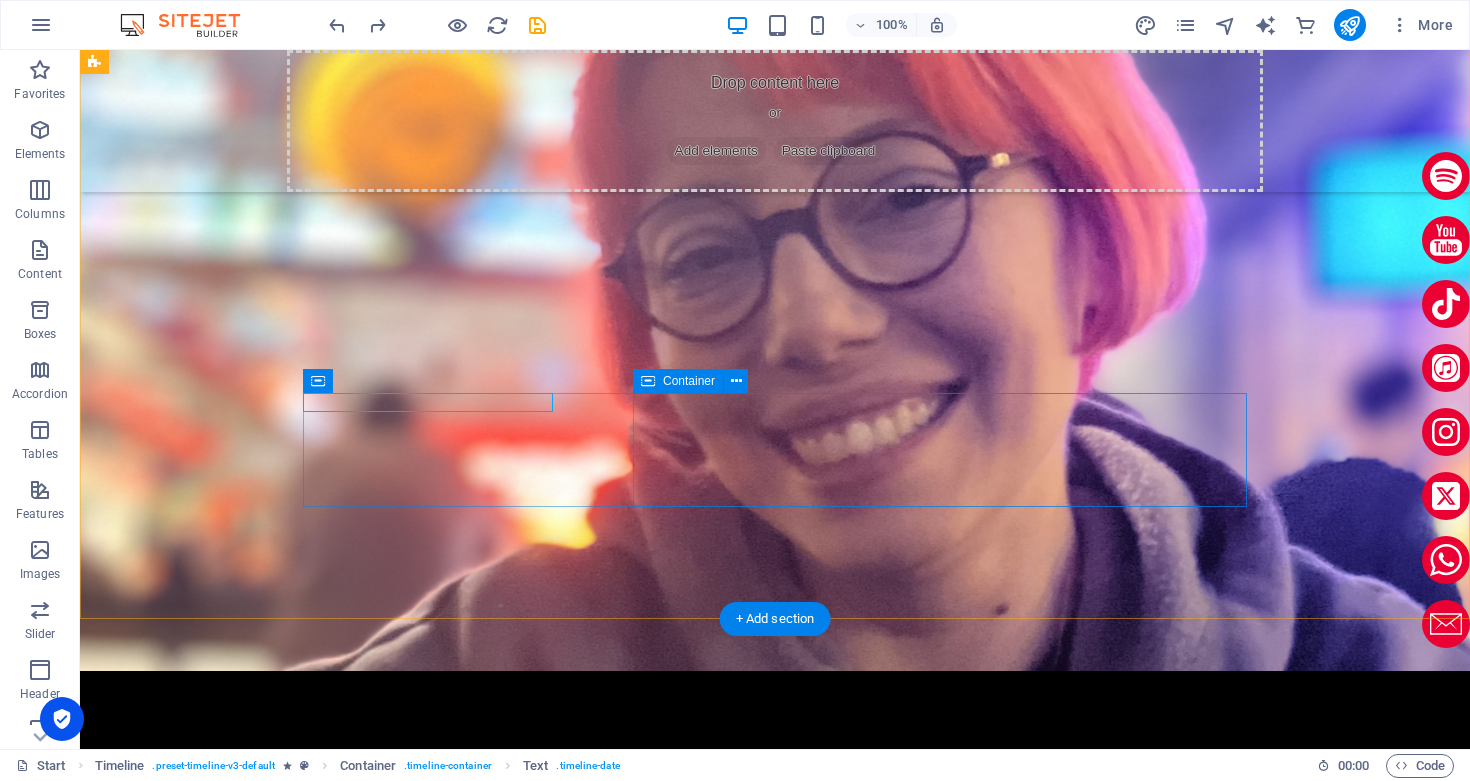 click on "[PERSON_NAME] 3'üncü teklisi "Eğme Başını Hamlet" şarkısı  tüm müzik platformlarında  yayınlandı ." at bounding box center (795, 2851) 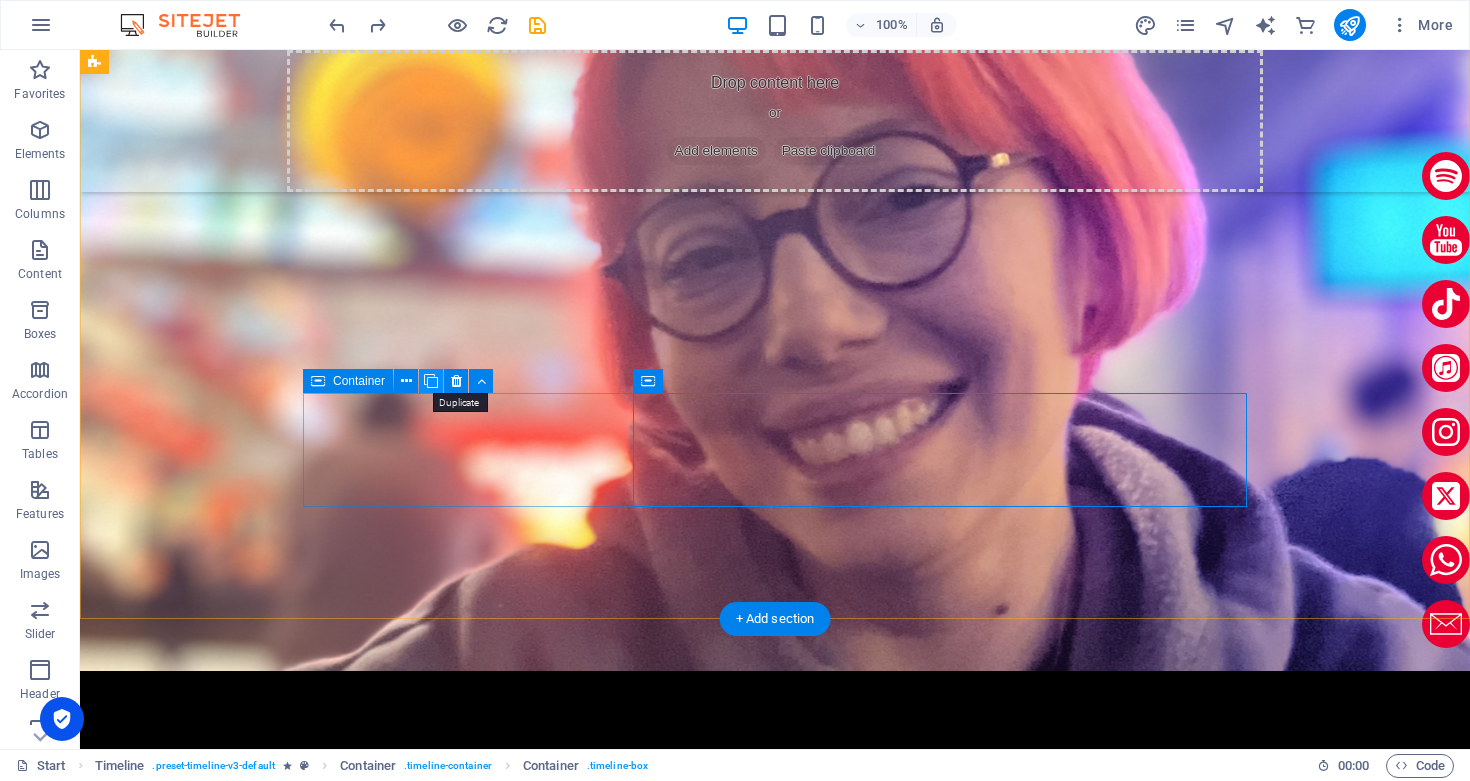 click at bounding box center [431, 381] 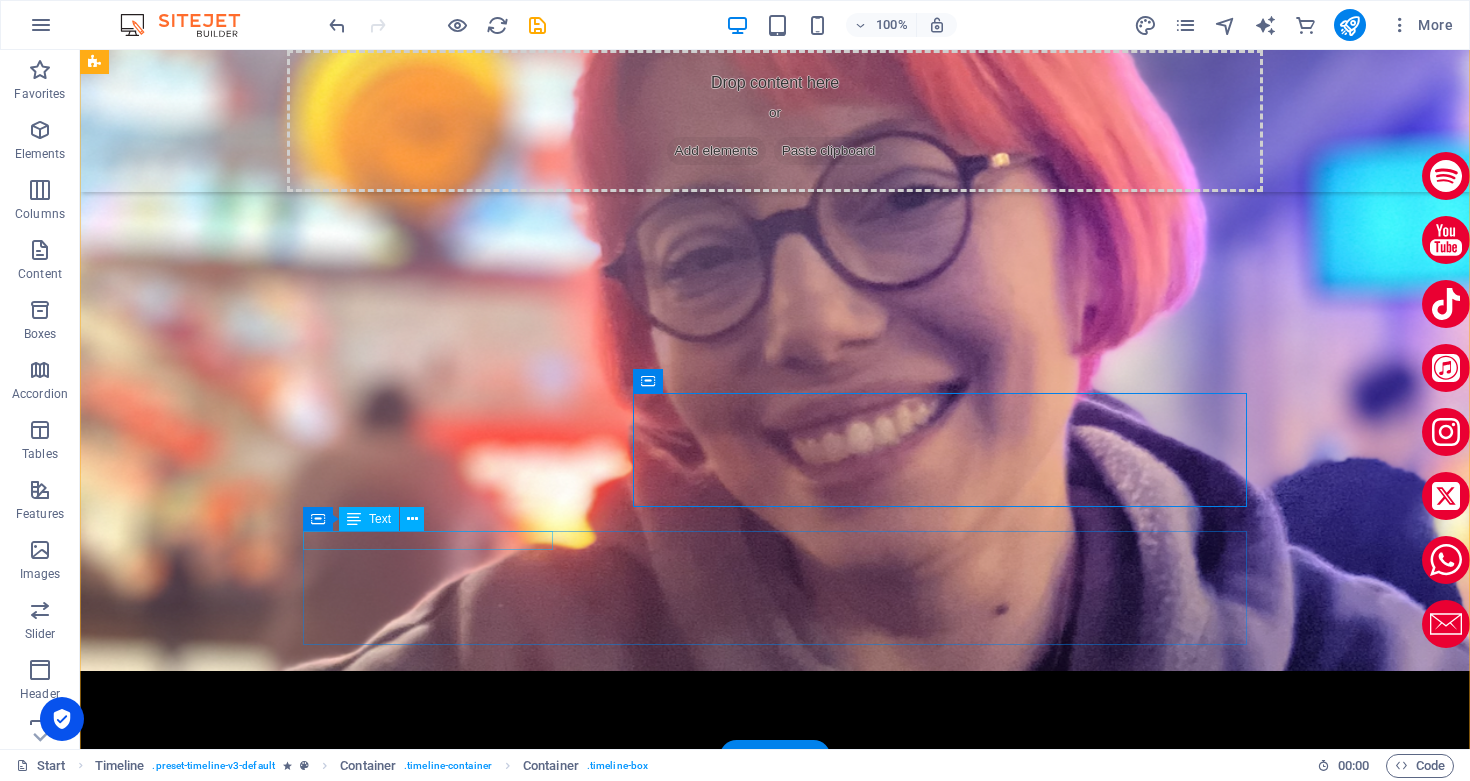 click on "[DATE]" at bounding box center (755, 2929) 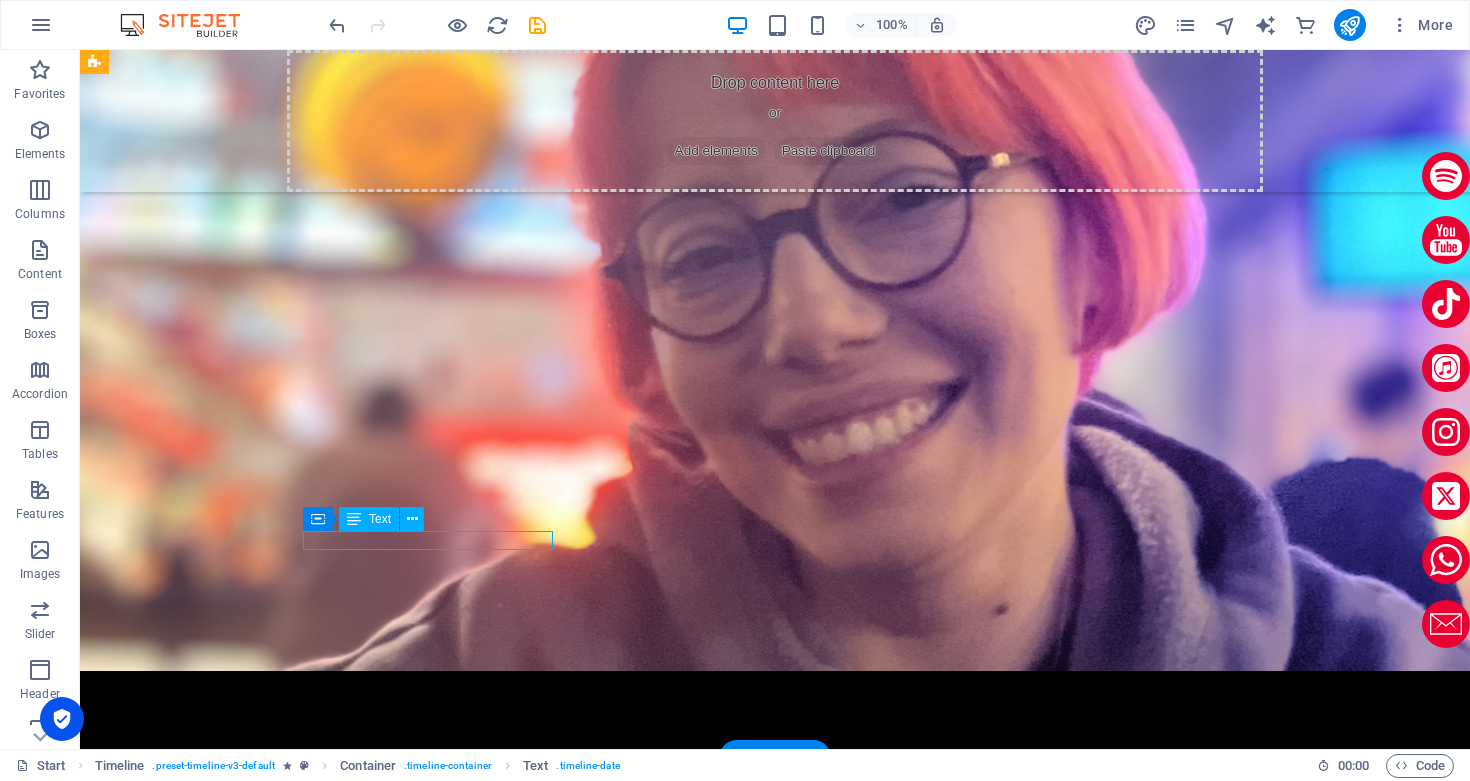 click on "[DATE]" at bounding box center [755, 2929] 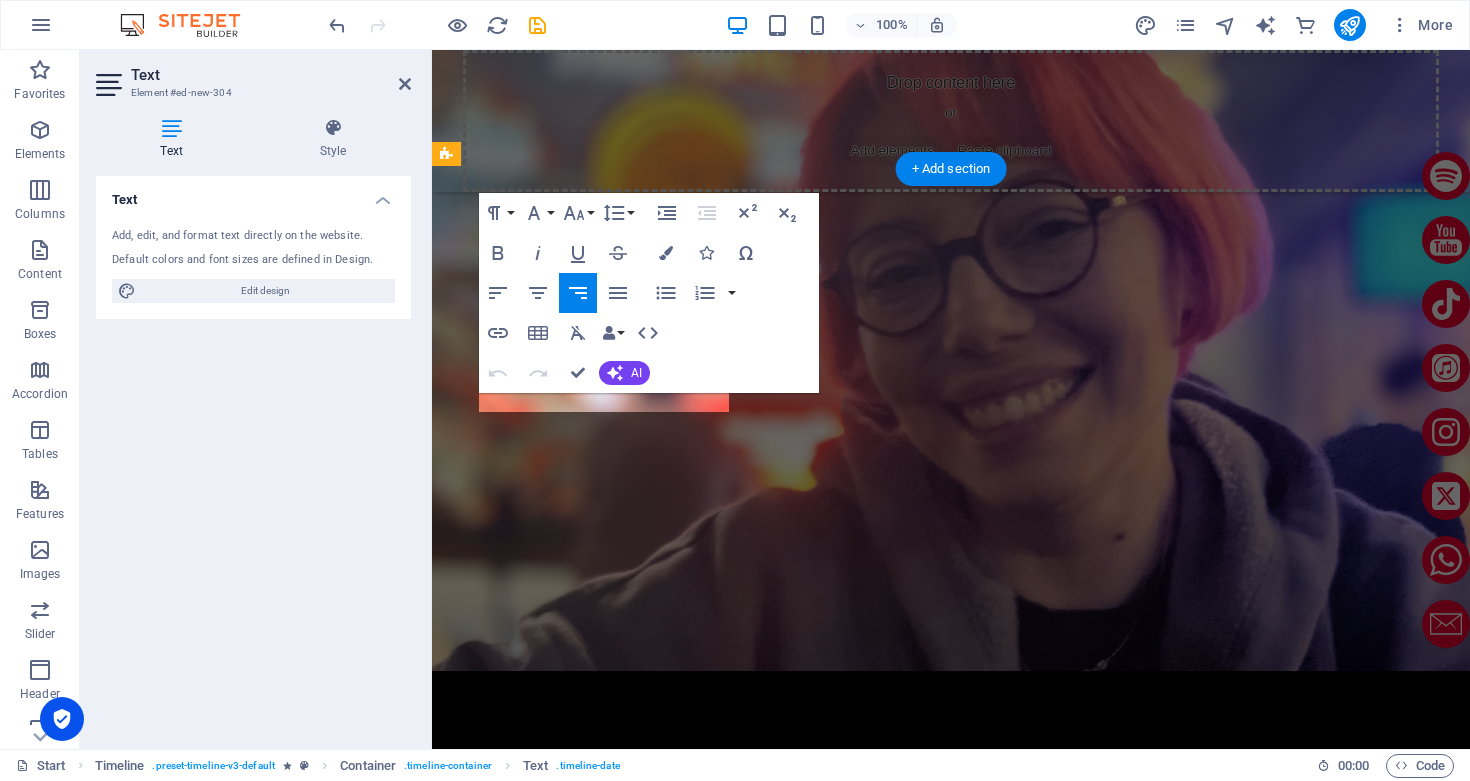 scroll, scrollTop: 4693, scrollLeft: 0, axis: vertical 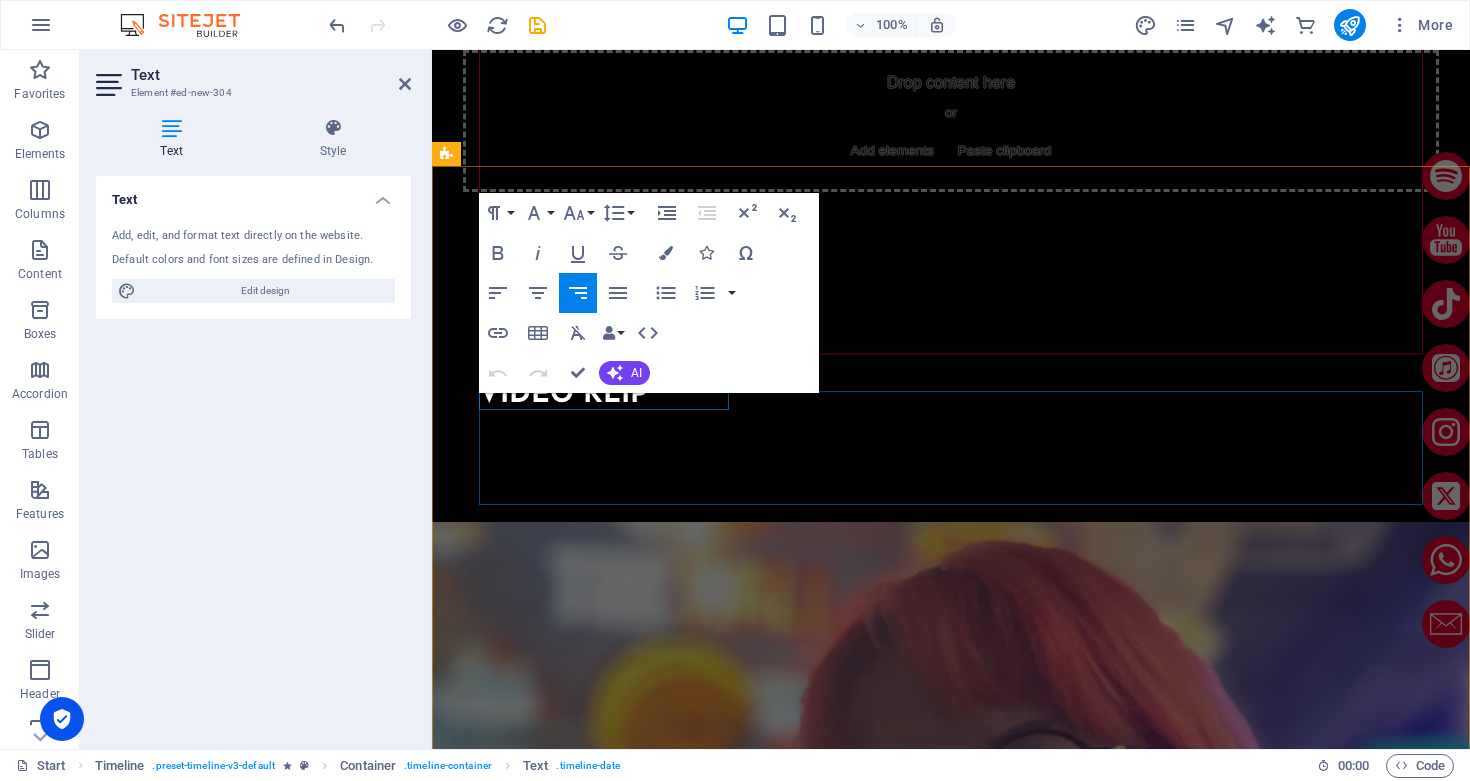 click on "[DATE]" at bounding box center [931, 2789] 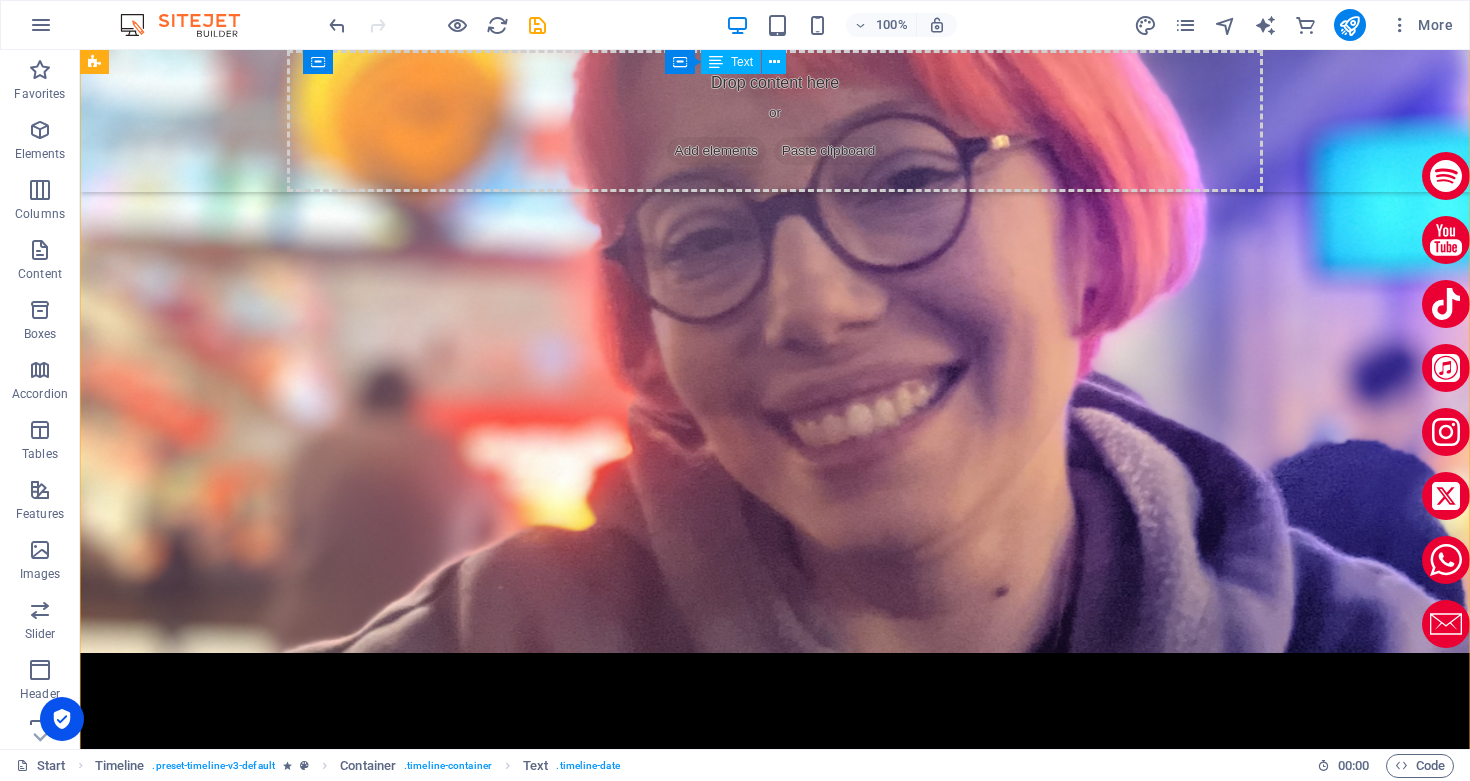 scroll, scrollTop: 5331, scrollLeft: 0, axis: vertical 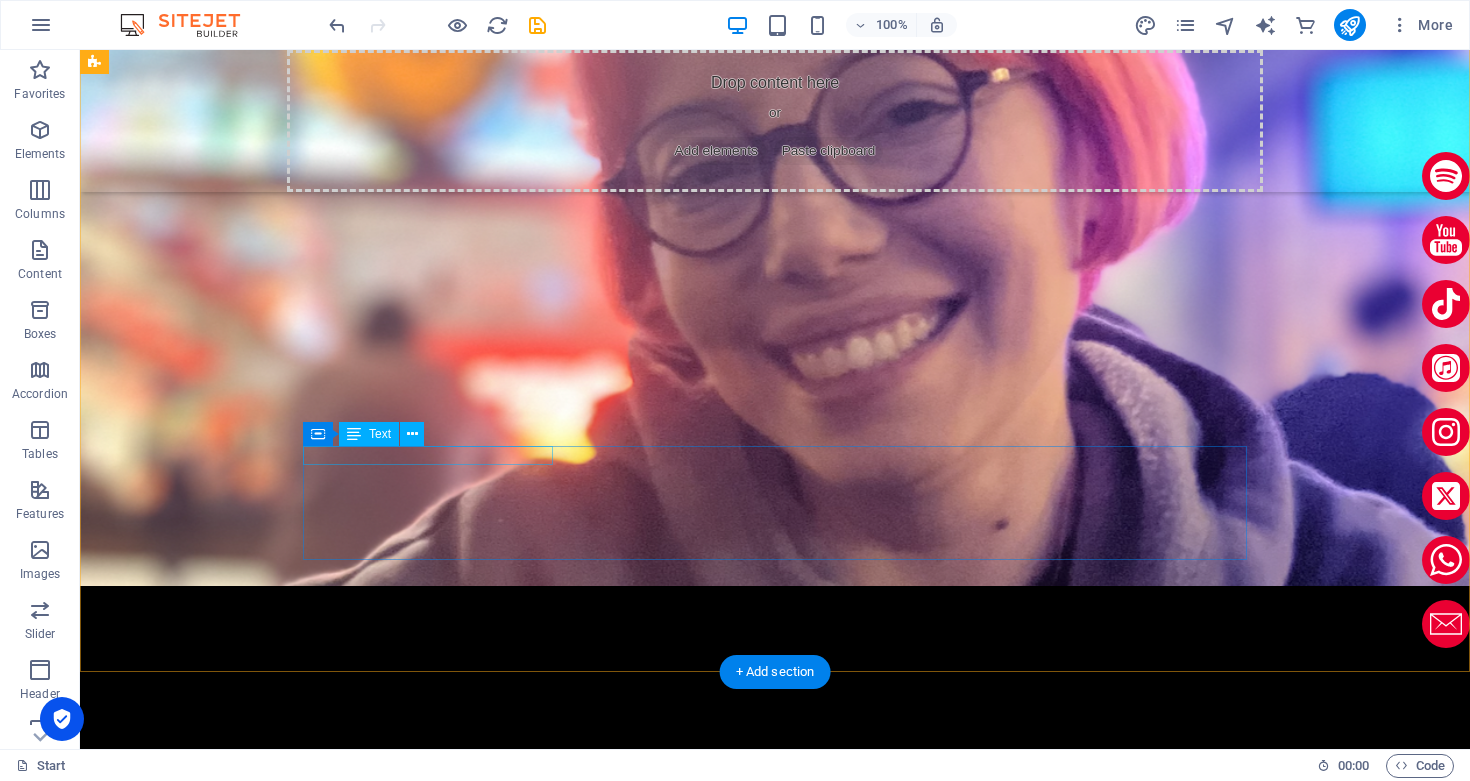 click on "[DATE]" at bounding box center [755, 2844] 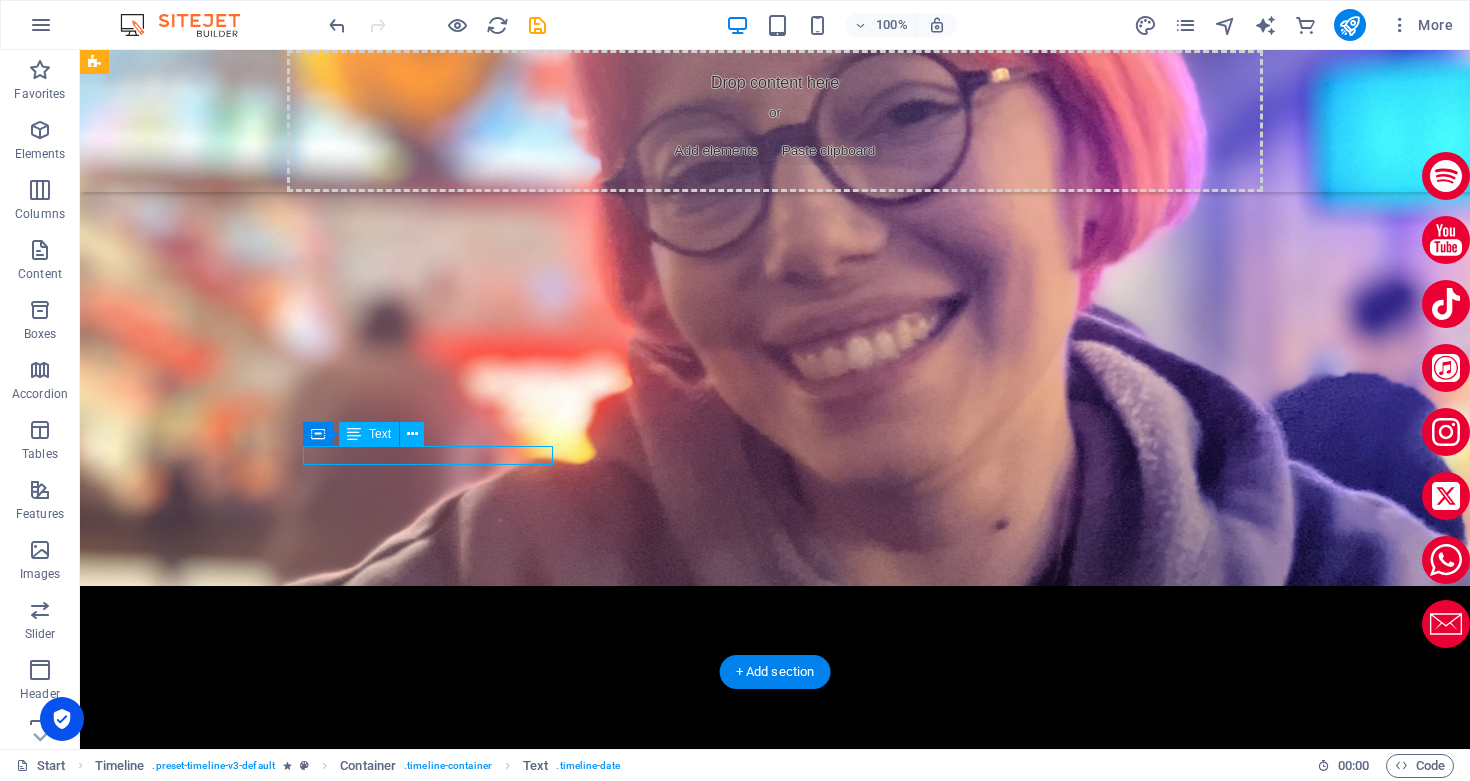 click on "[DATE]" at bounding box center [755, 2844] 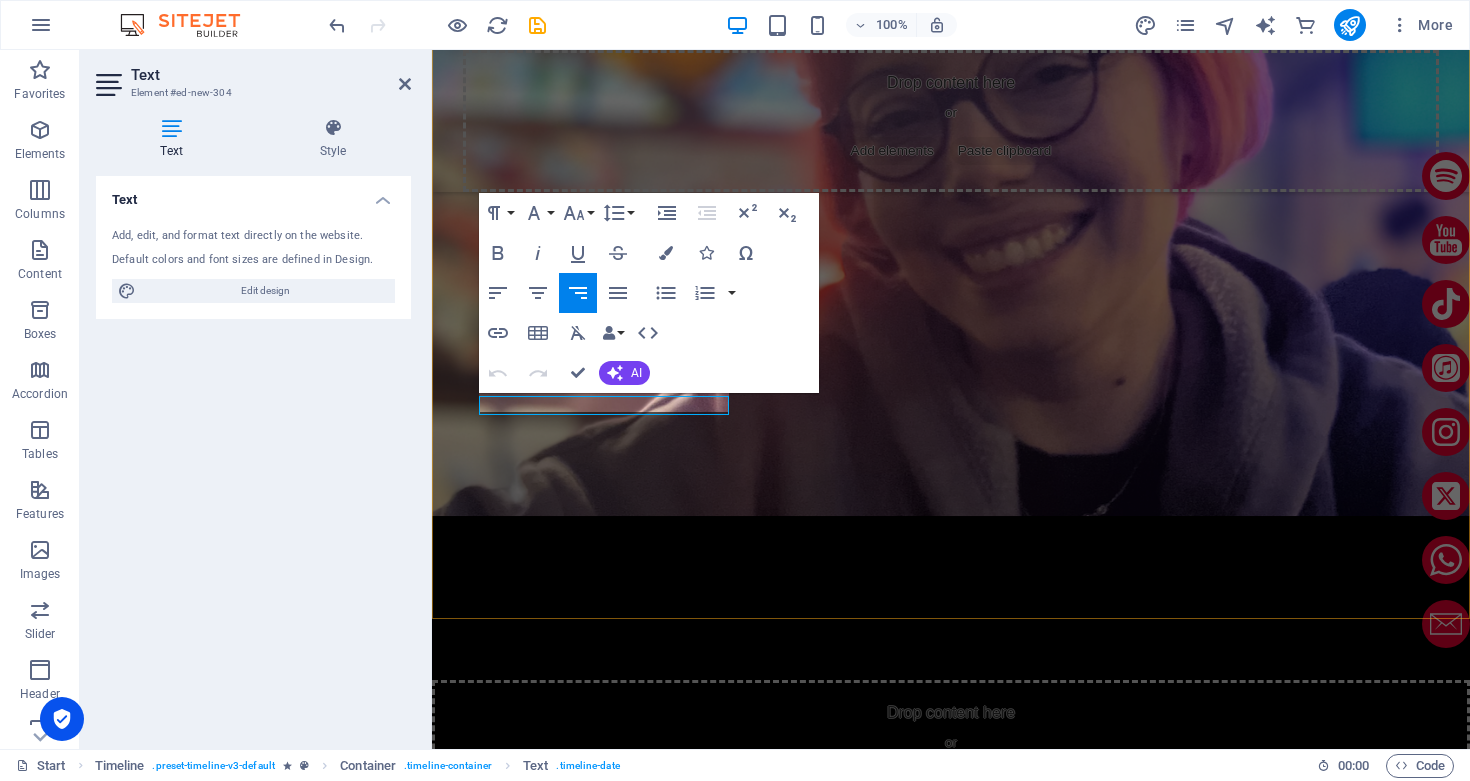 scroll, scrollTop: 5381, scrollLeft: 0, axis: vertical 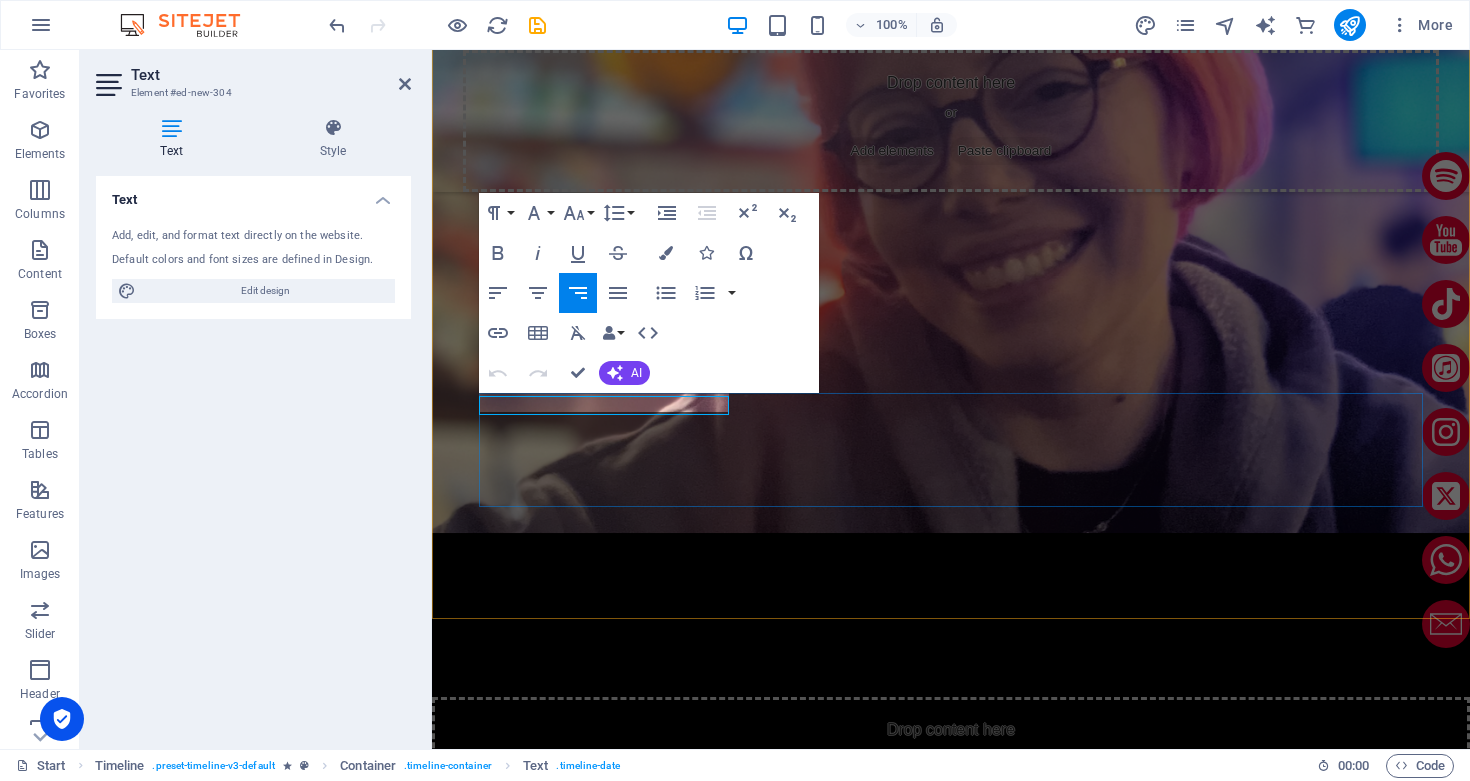 click on "[DATE]" at bounding box center [504, 2791] 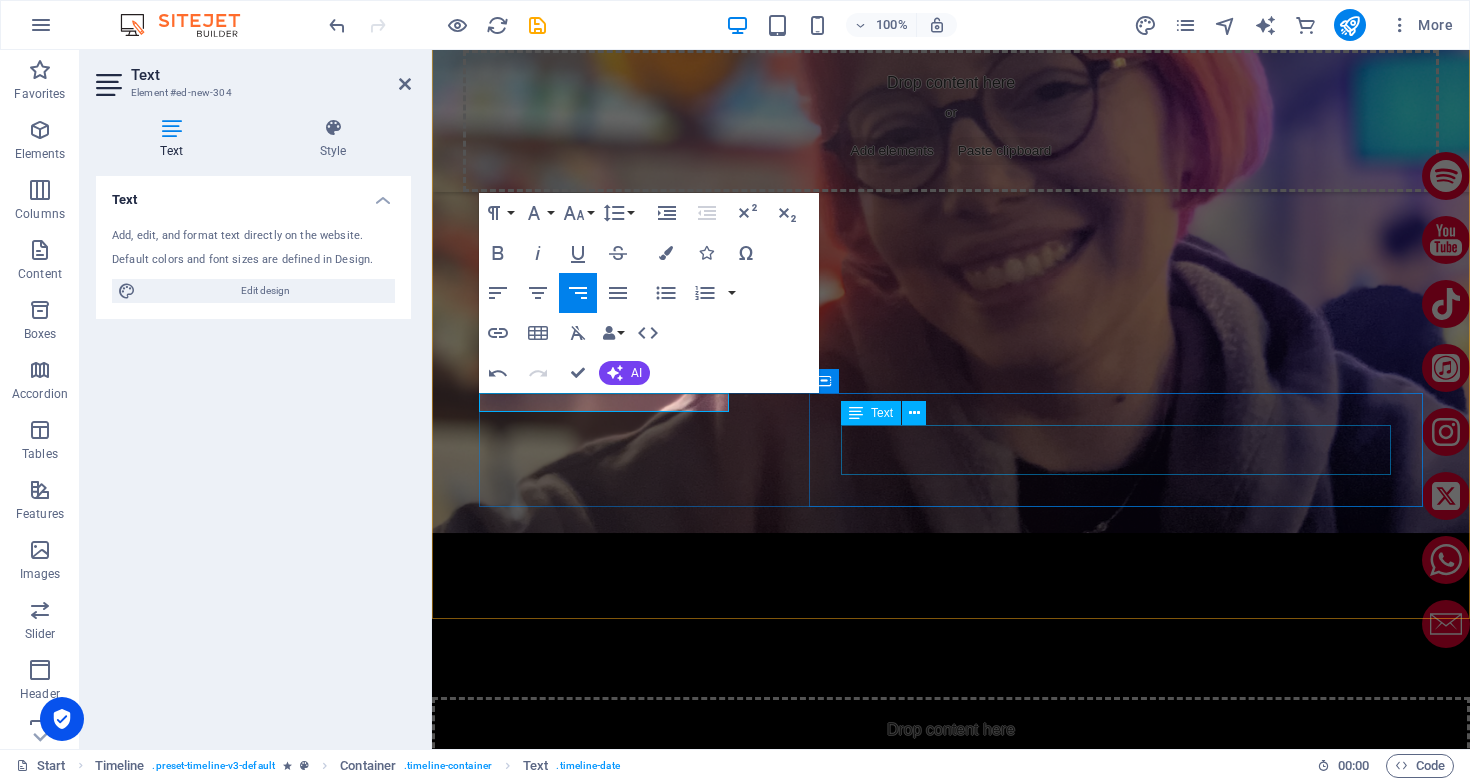 click on "[PERSON_NAME] 3'üncü teklisi "Eğme Başını Hamlet" şarkısı  tüm müzik platformlarında  yayınlandı ." at bounding box center (971, 2846) 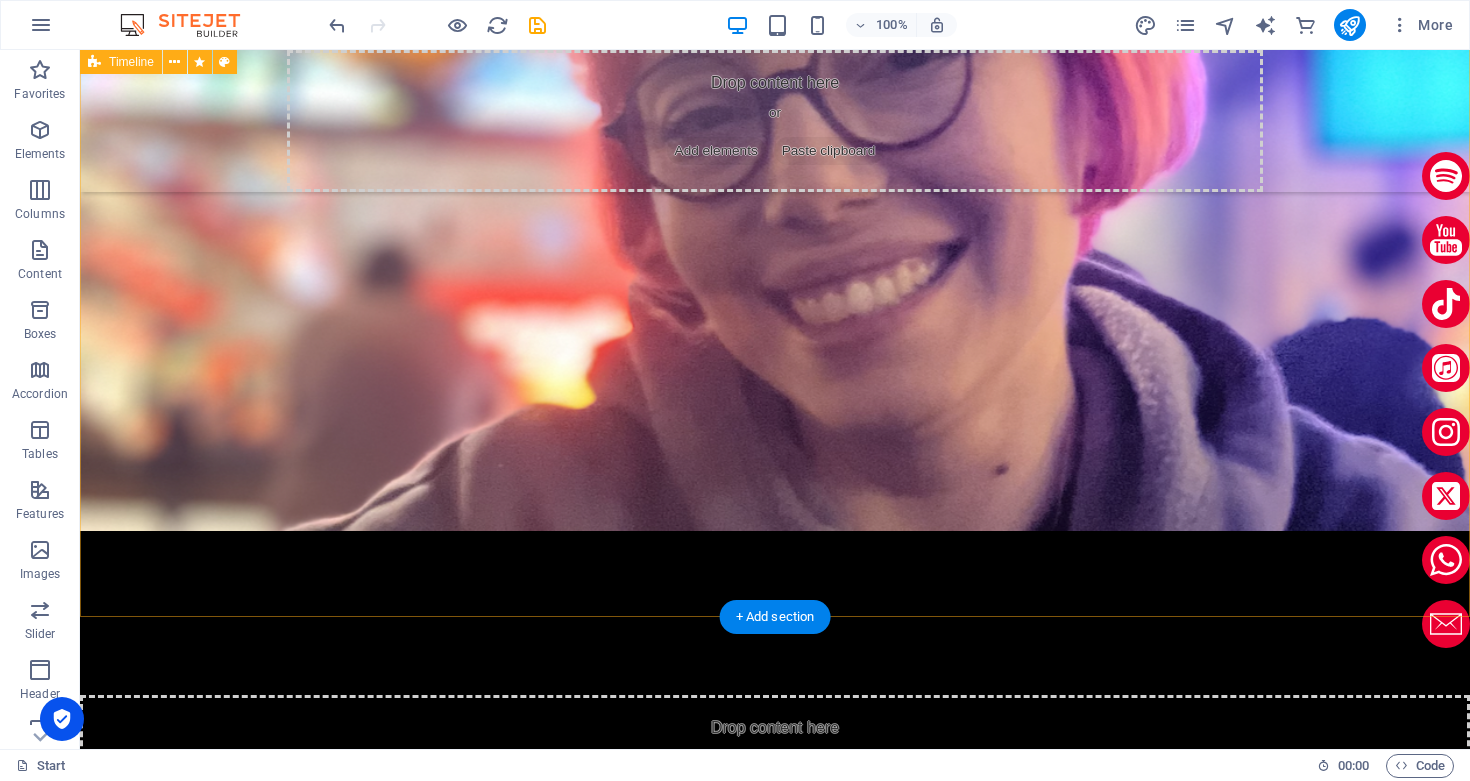 scroll, scrollTop: 5384, scrollLeft: 0, axis: vertical 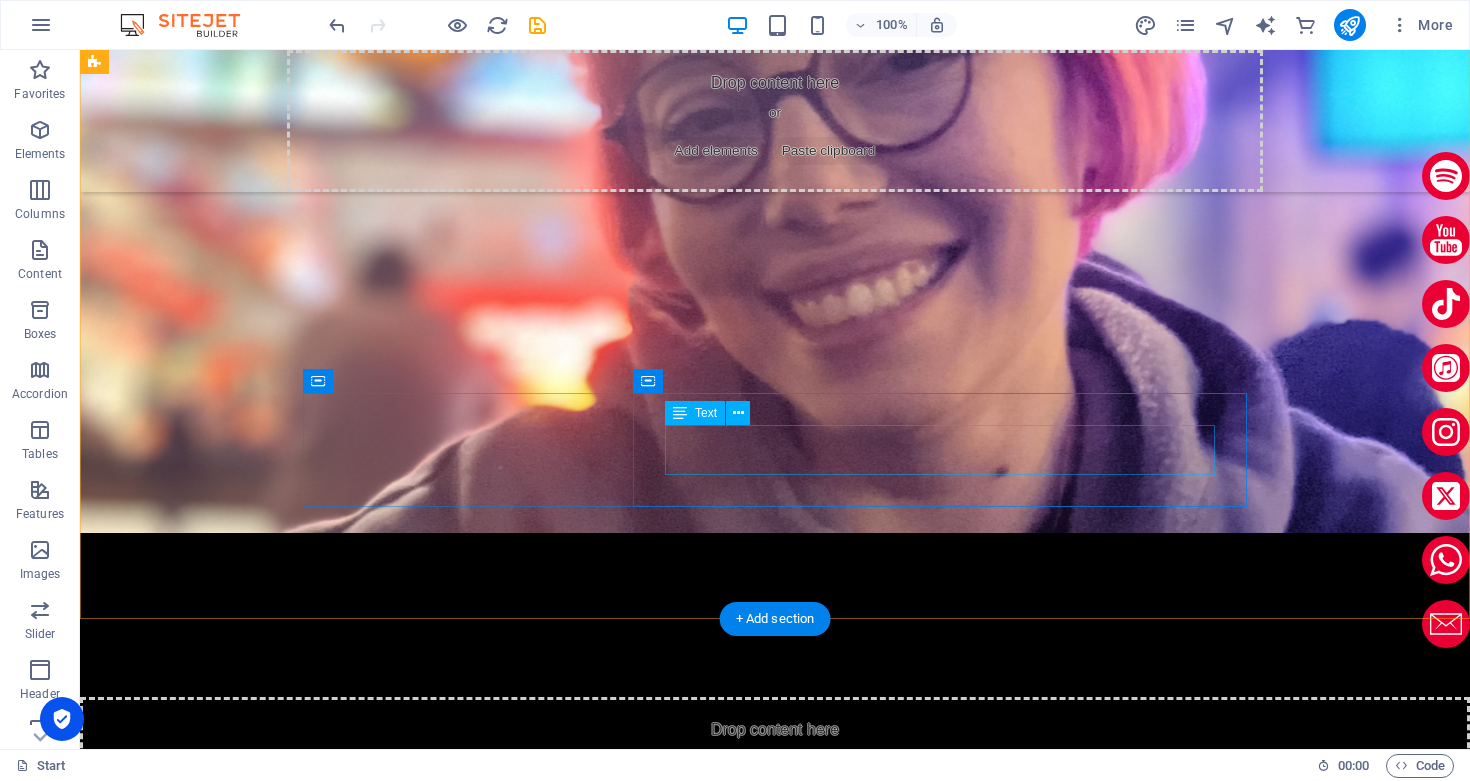 click on "[PERSON_NAME] 3'üncü teklisi "Eğme Başını Hamlet" şarkısı  tüm müzik platformlarında  yayınlandı ." at bounding box center (795, 2846) 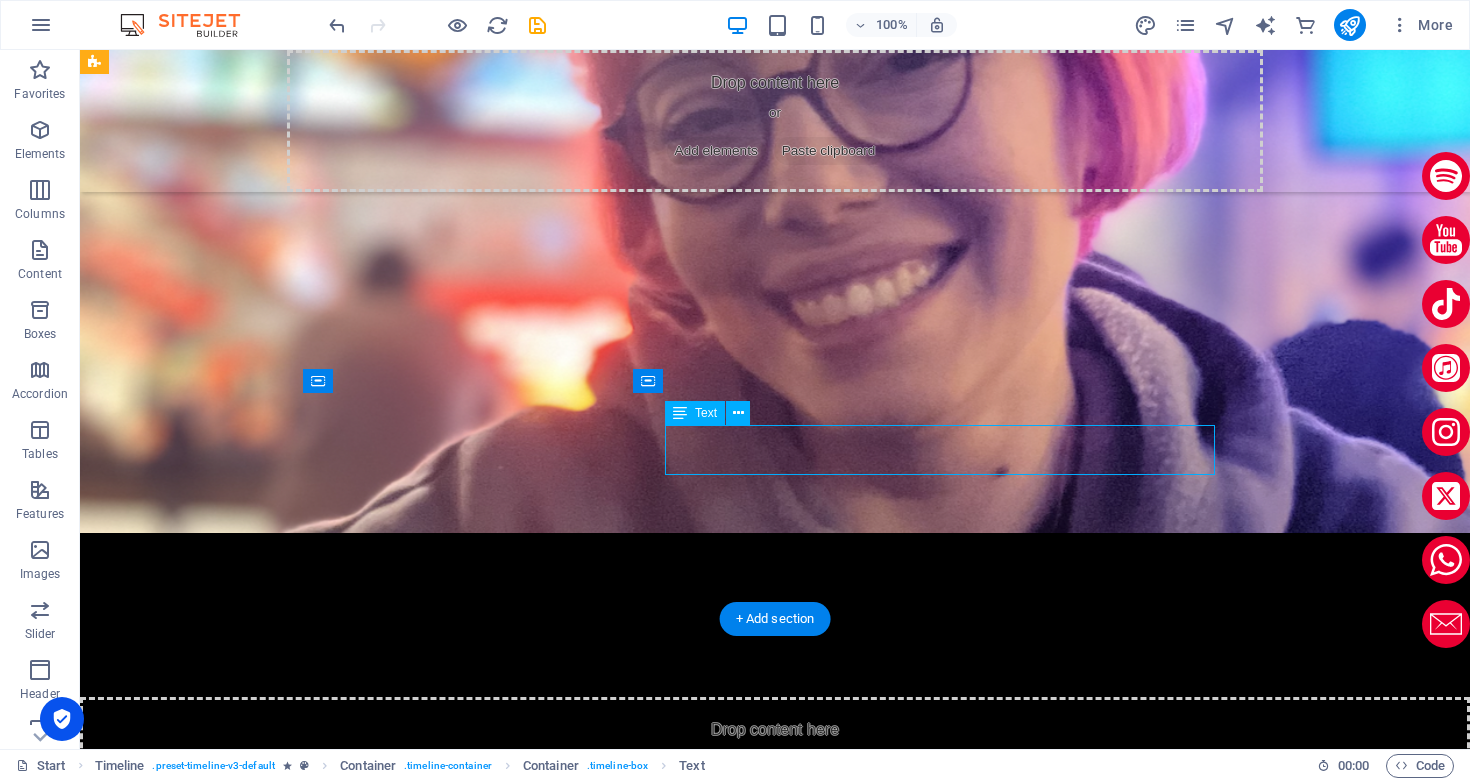 click on "[PERSON_NAME] 3'üncü teklisi "Eğme Başını Hamlet" şarkısı  tüm müzik platformlarında  yayınlandı ." at bounding box center (795, 2846) 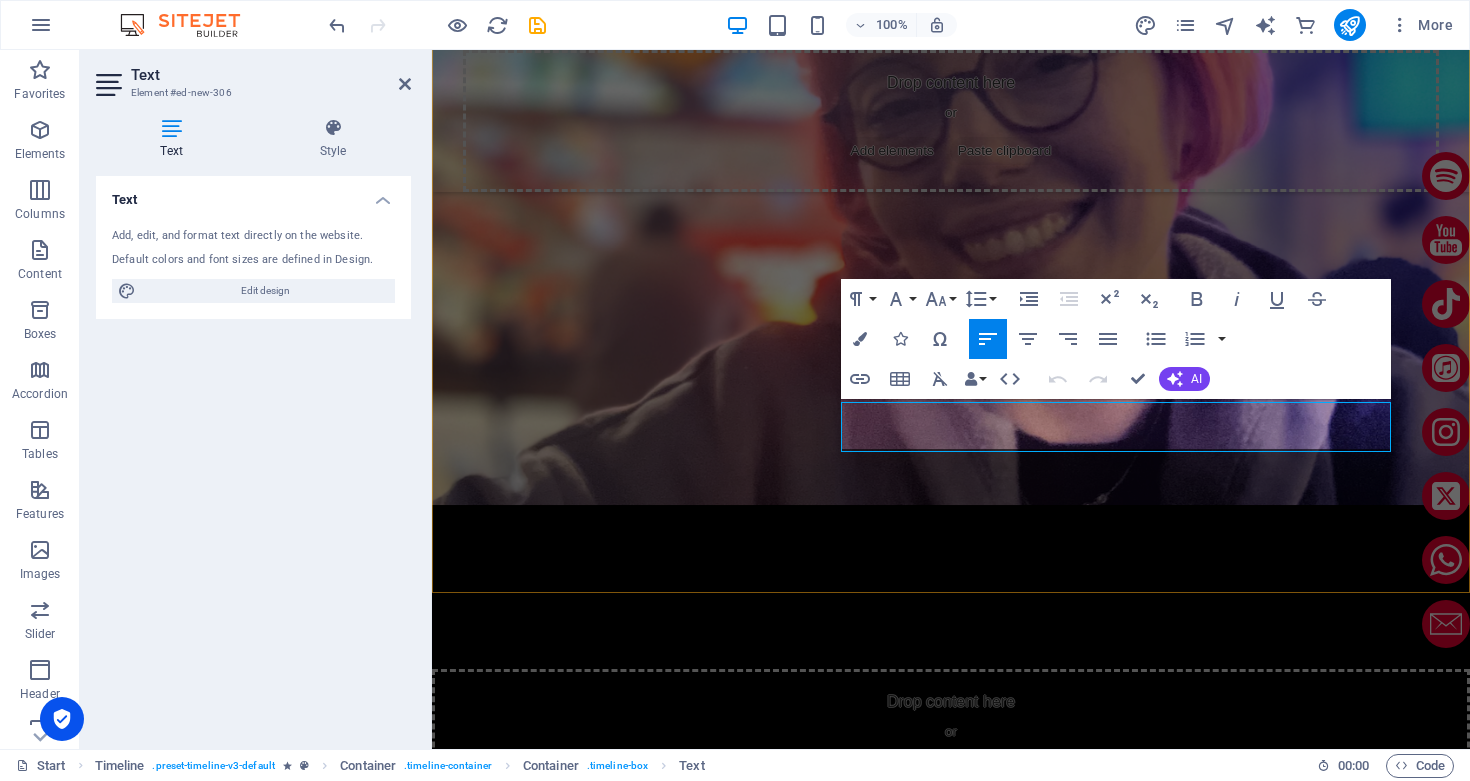 scroll, scrollTop: 5381, scrollLeft: 0, axis: vertical 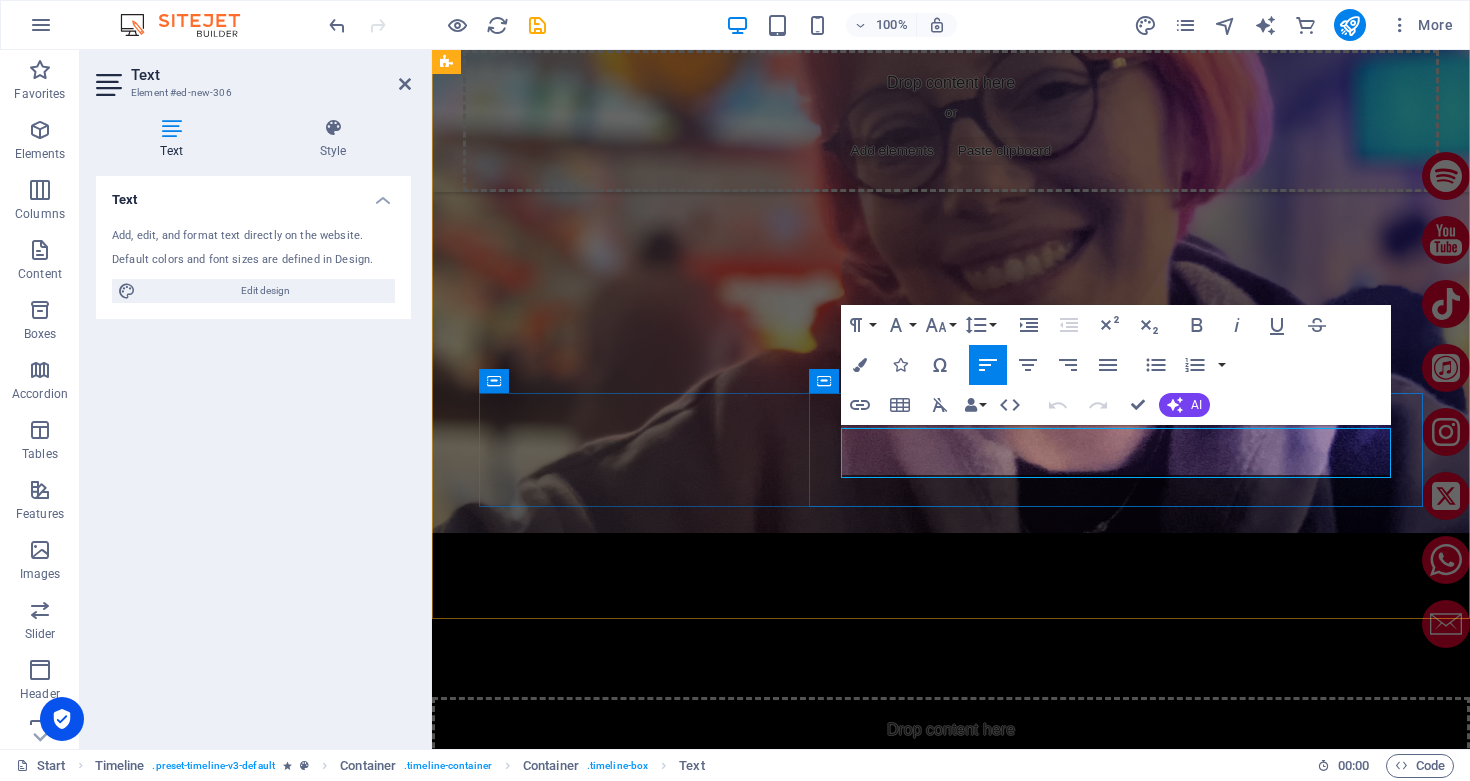 click on "[PERSON_NAME] 3'üncü teklisi "Eğme Başını Hamlet" şarkısı  tüm müzik platformlarında  yayınlandı ." at bounding box center [971, 2846] 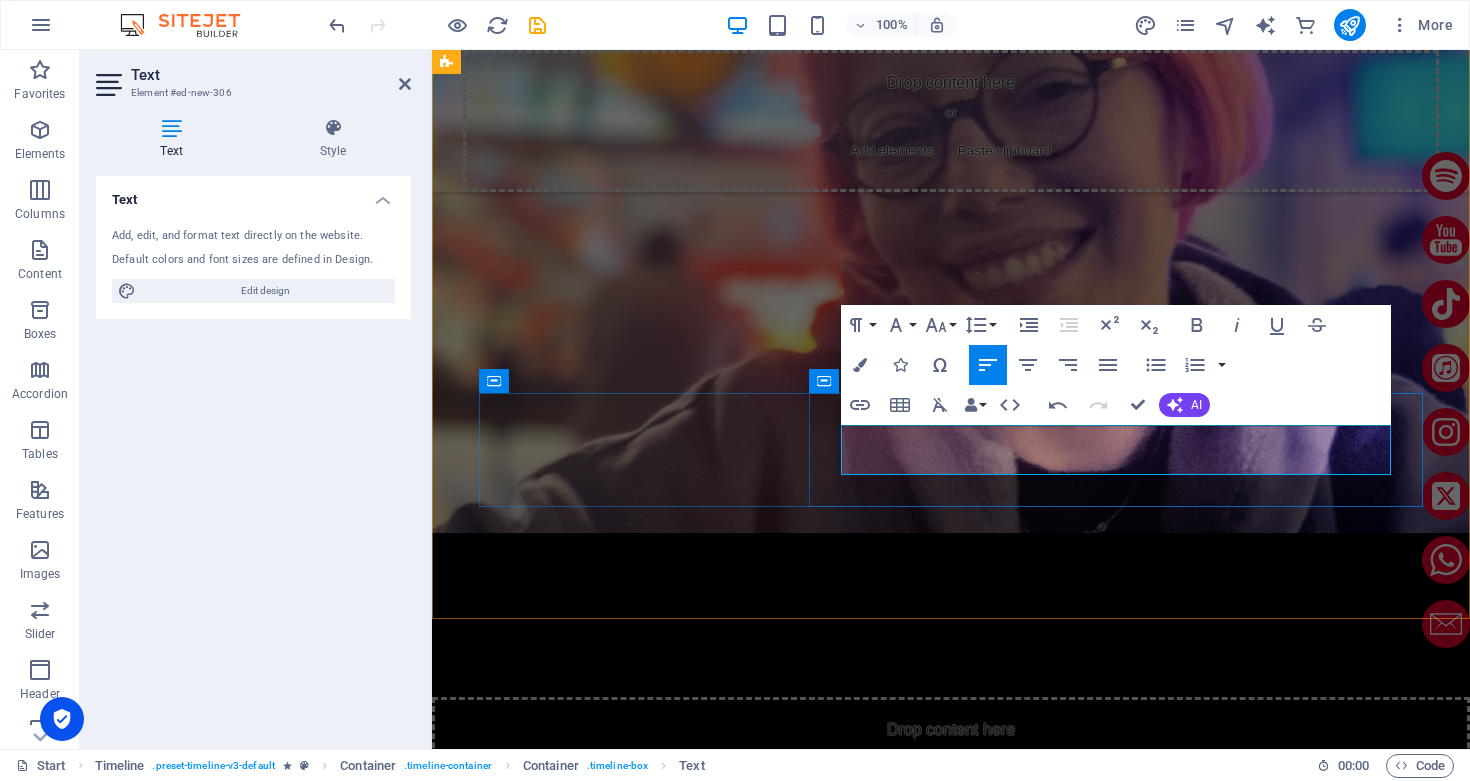 drag, startPoint x: 1028, startPoint y: 440, endPoint x: 1166, endPoint y: 434, distance: 138.13037 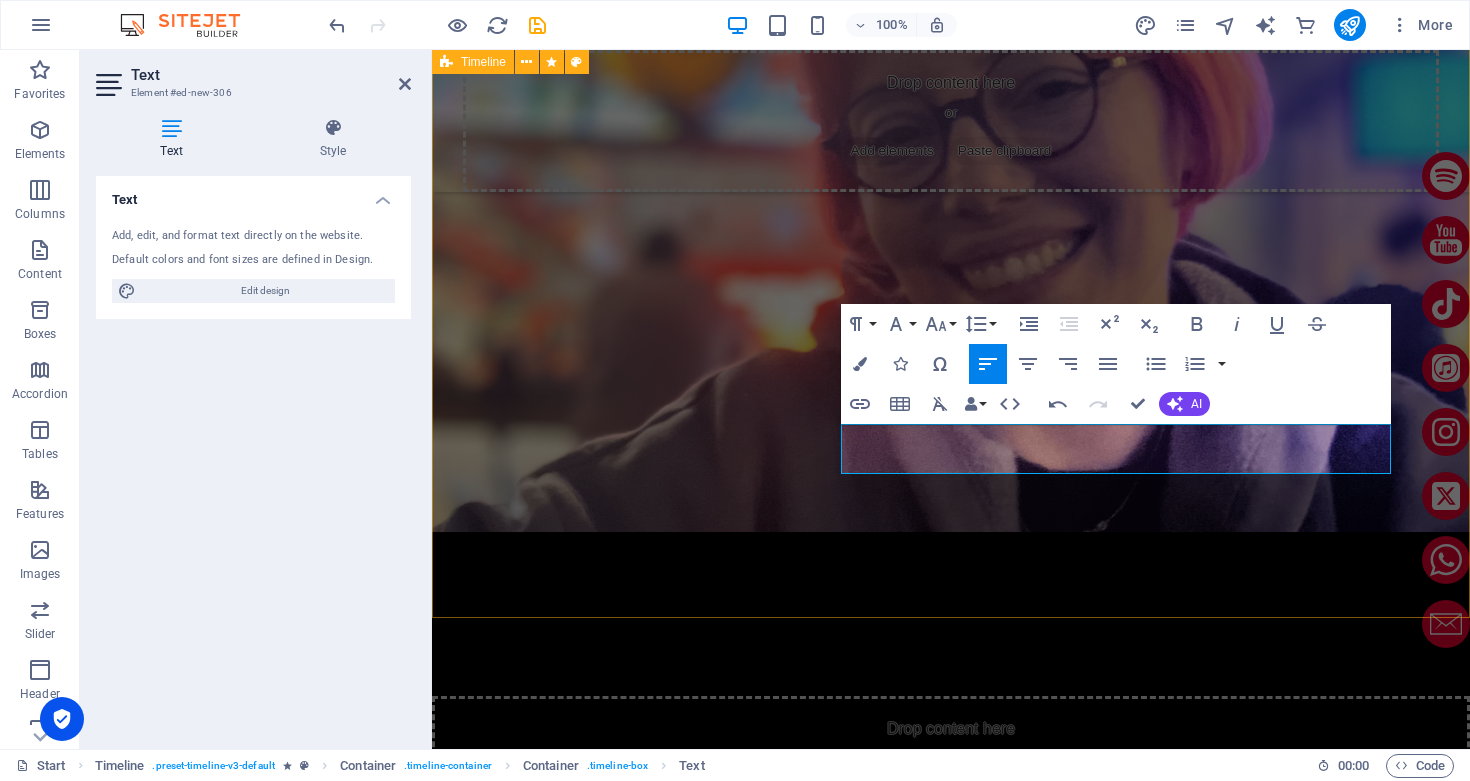 scroll, scrollTop: 5381, scrollLeft: 0, axis: vertical 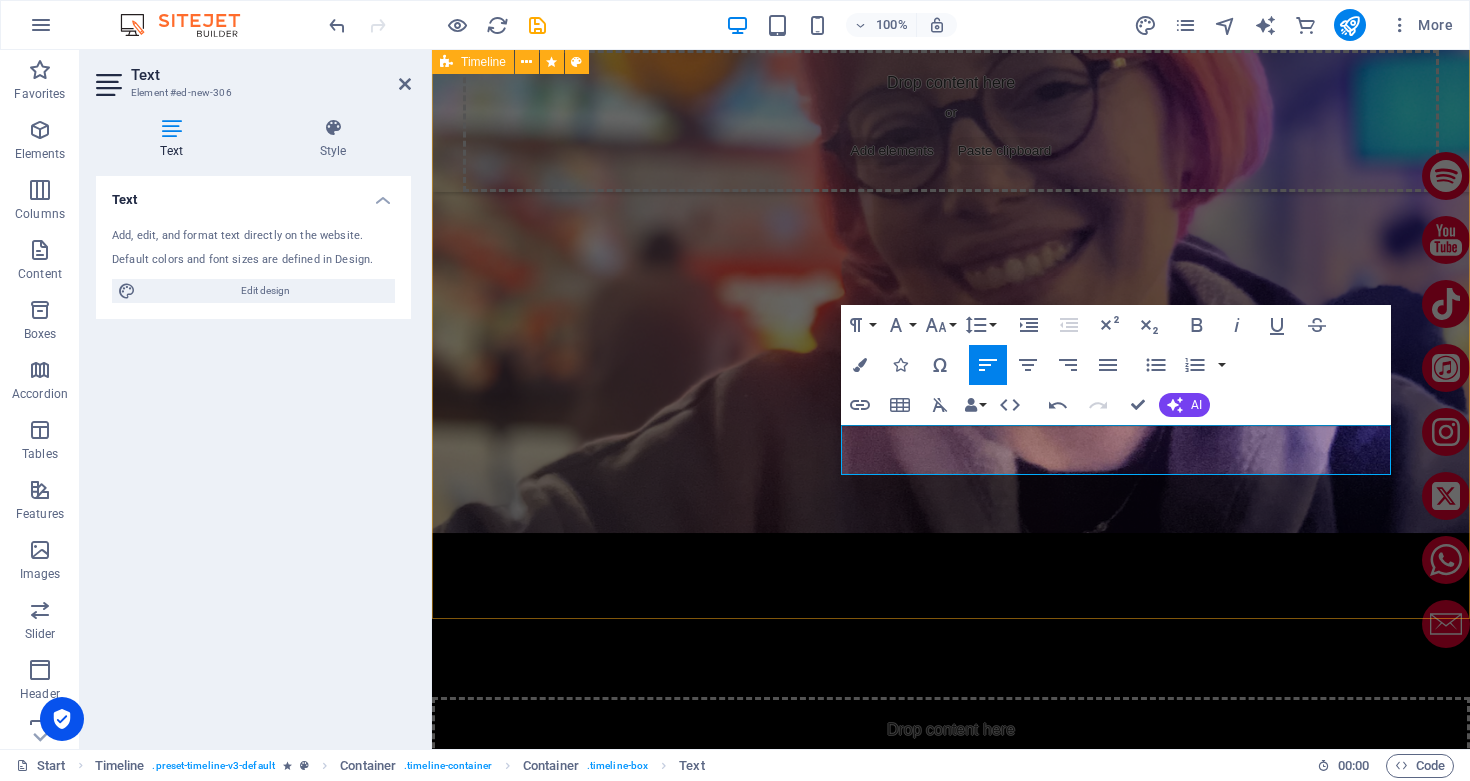 click on "[DATE] [PERSON_NAME] ilk teklisi "Senindir Senin!" tüm müzik platformlarında yayınlandı.  [DATE] [PERSON_NAME] ikinci teklisi "Tüneli Karanlık" tüm müzik platformlarında yayınlandı. [DATE] [PERSON_NAME] ikinci teklisi "Tüneli Karanlık" şarkısının yapay zeka destekli sinematik müzik klibi sanatçının YouTube kanalında  yayınlandı. [DATE] Shebolyn'in Vevo kanalı açıldı. ShebolynVEVO isimli kanalda ilk olarak  "Tüneli Karanlık" şarkısının  klibi  yayınlandı . [DATE] [PERSON_NAME] ilk teklisi "Senindir Senin!" şarkısının  klibi tüm müzik platformlarında  yayınlandı . [DATE] [PERSON_NAME] 3'üncü teklisi "Eğme Başını Hamlet" şarkısı  tüm müzik platformlarında  yayınlandı . [DATE] [PERSON_NAME] 4'üncü teklisi "Kayboldum" şarkısı  tüm müzik platformlarında  yayınlandı ." at bounding box center (951, 2424) 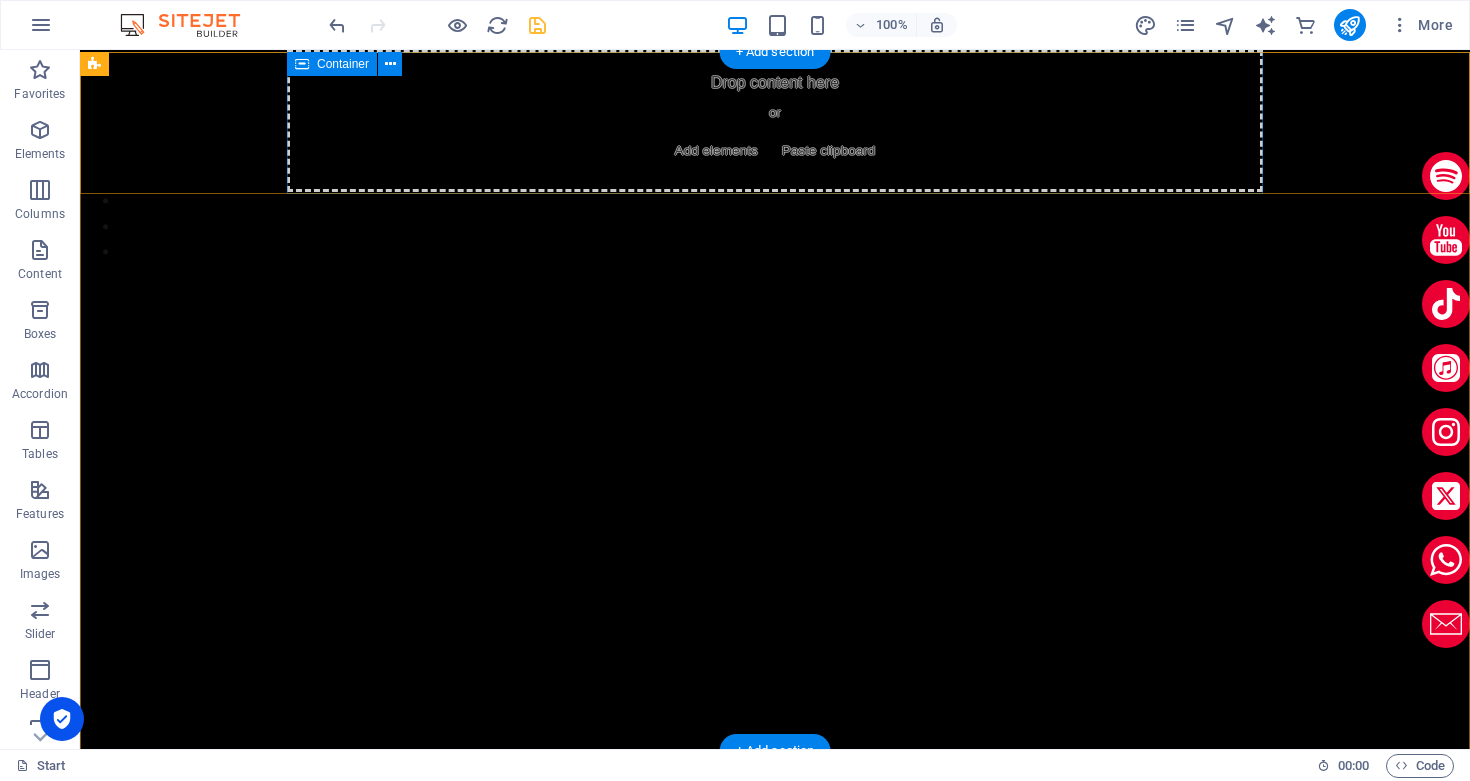 scroll, scrollTop: 0, scrollLeft: 0, axis: both 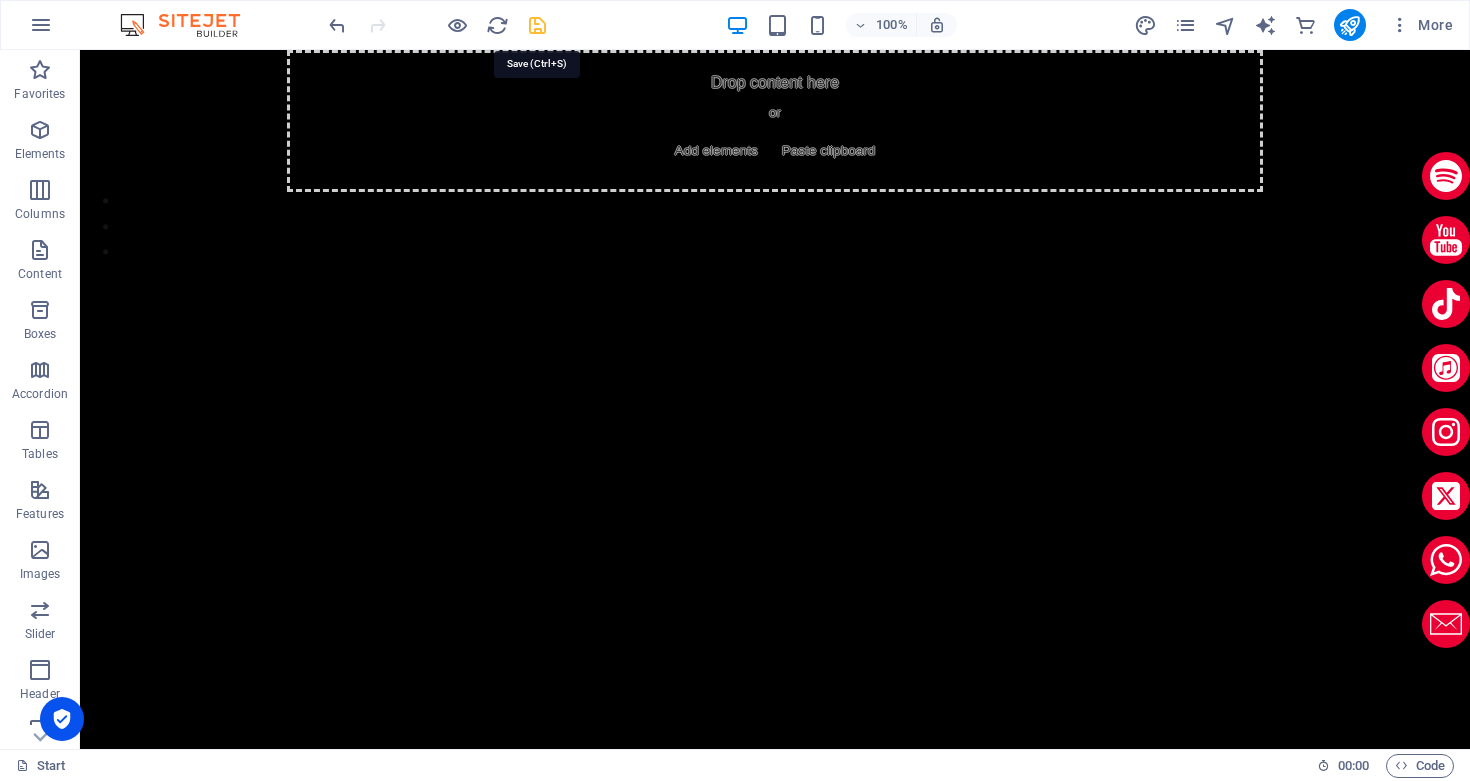 click at bounding box center [537, 25] 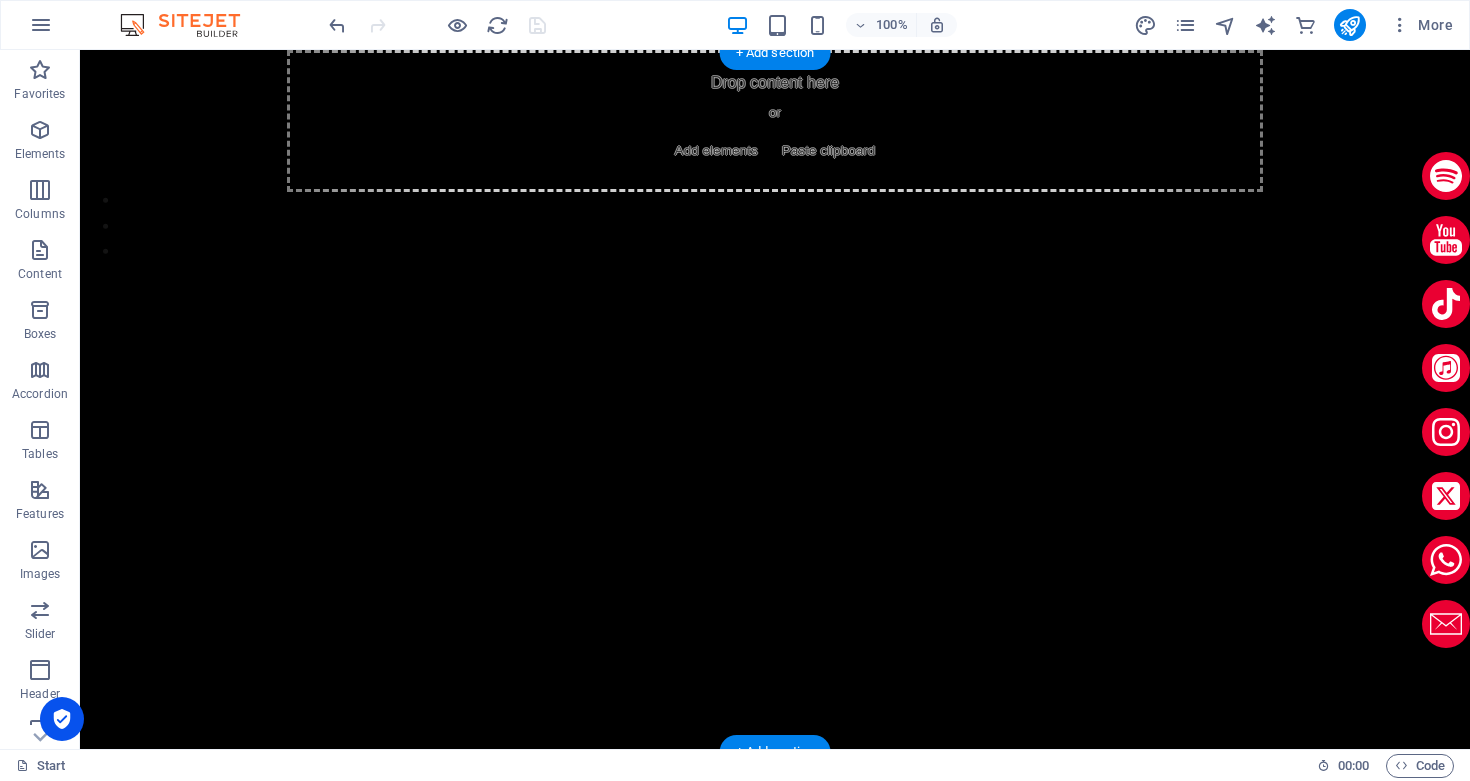 scroll, scrollTop: 0, scrollLeft: 0, axis: both 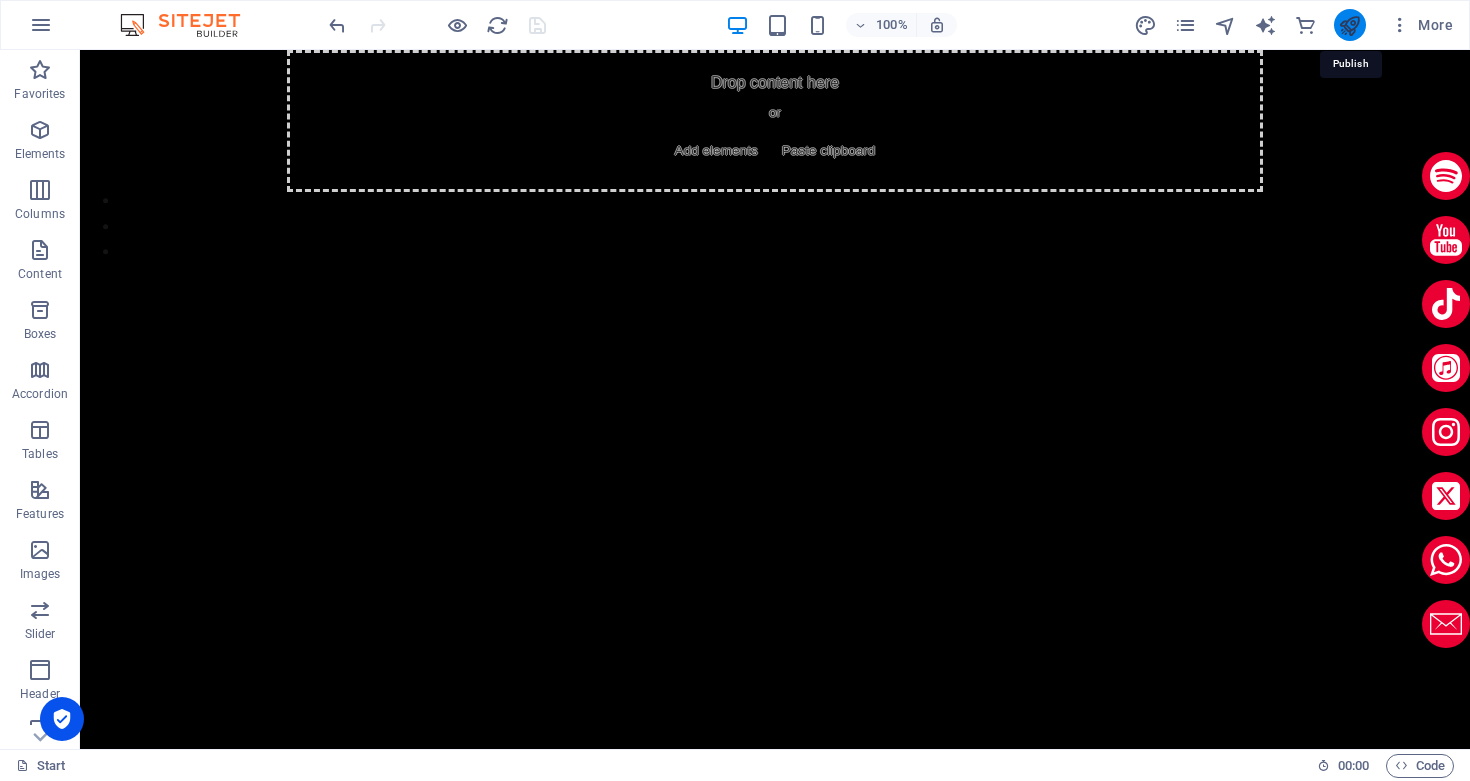 click at bounding box center (1349, 25) 